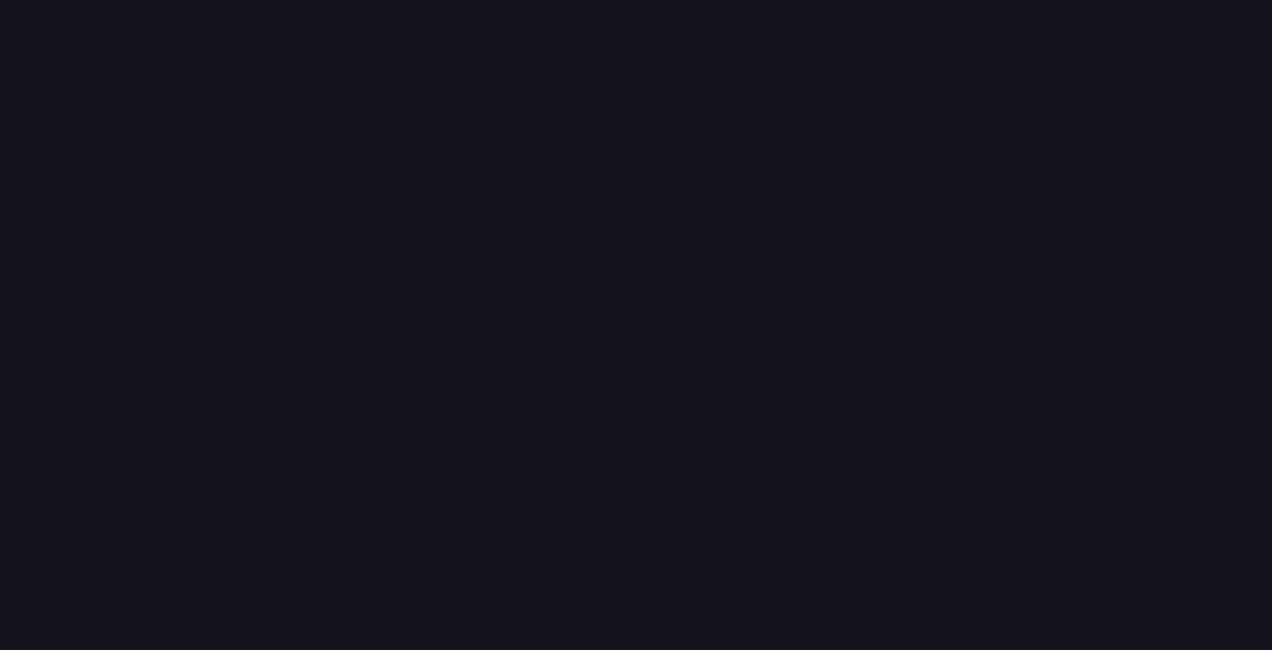 scroll, scrollTop: 0, scrollLeft: 0, axis: both 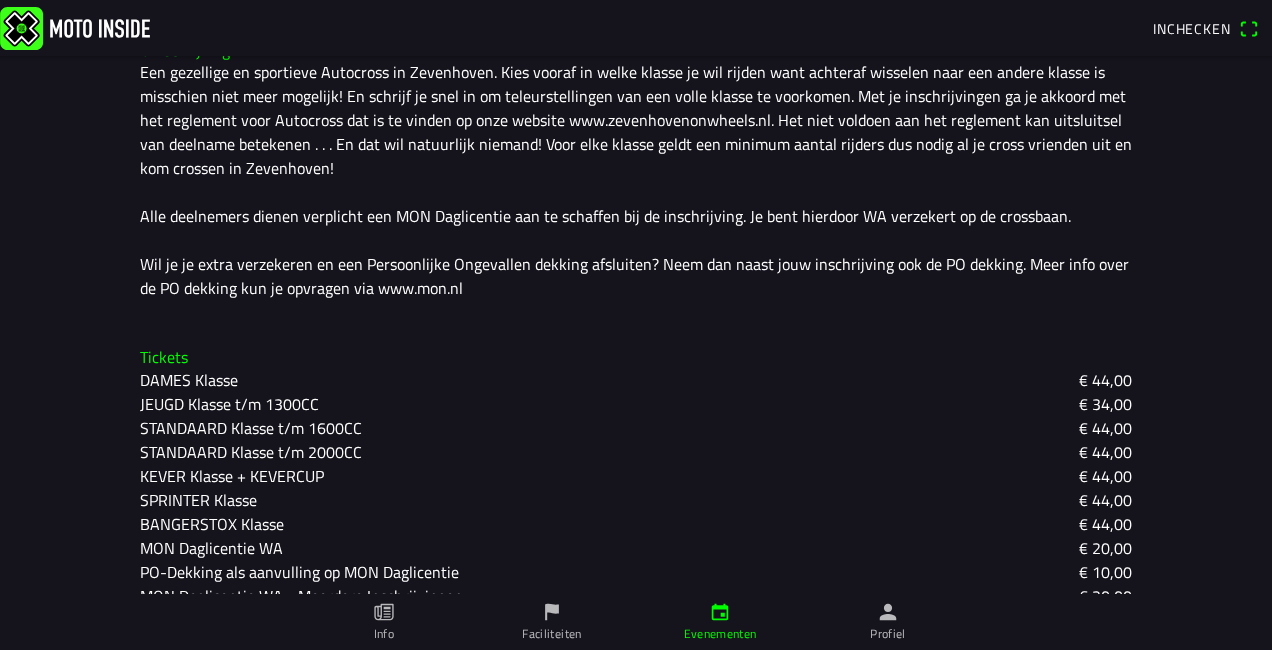 click on "KEVER Klasse + KEVERCUP" at bounding box center [0, 0] 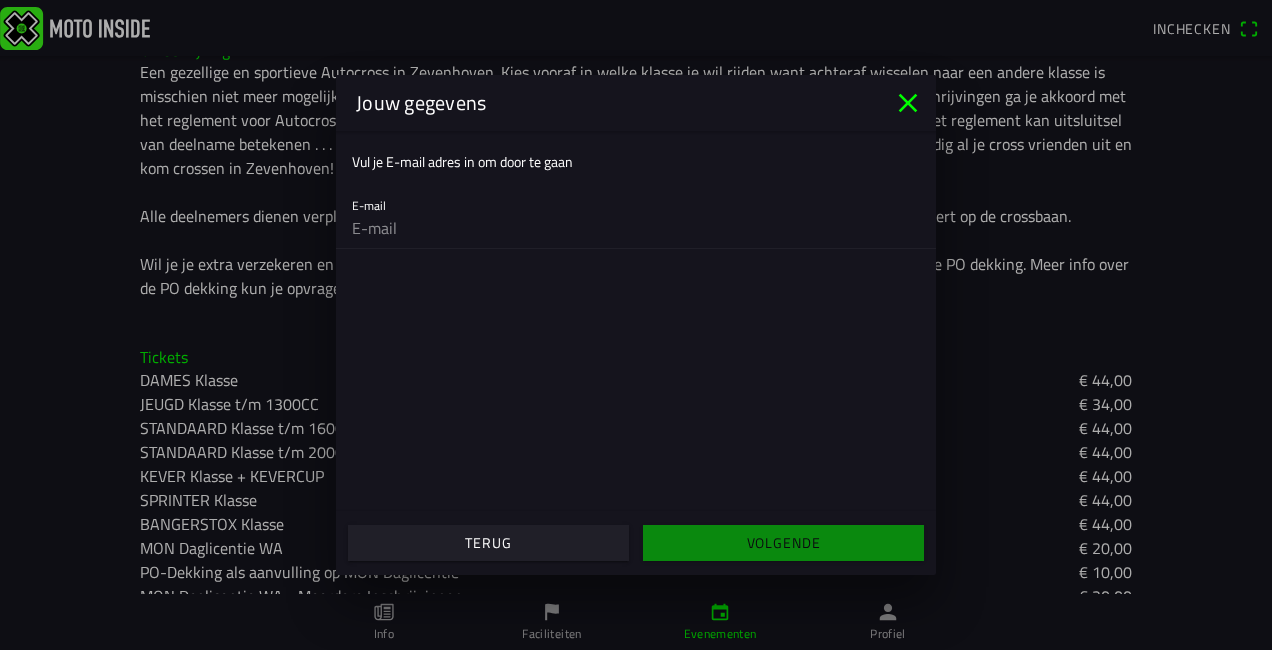 click 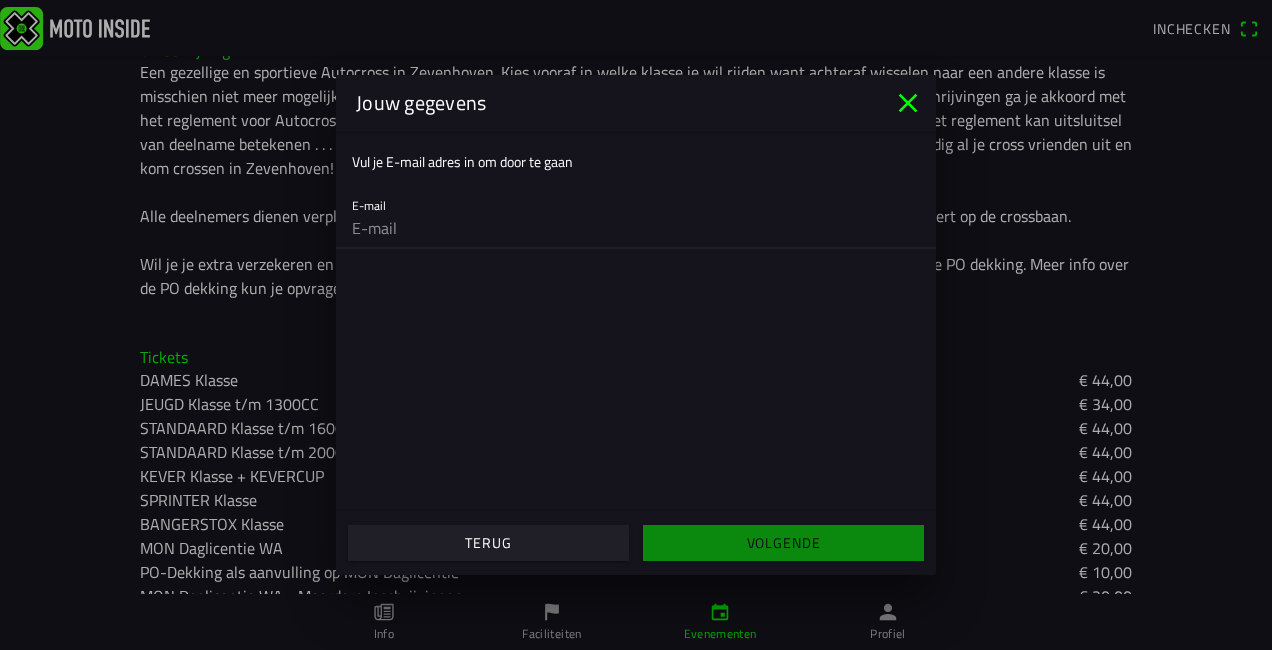 click 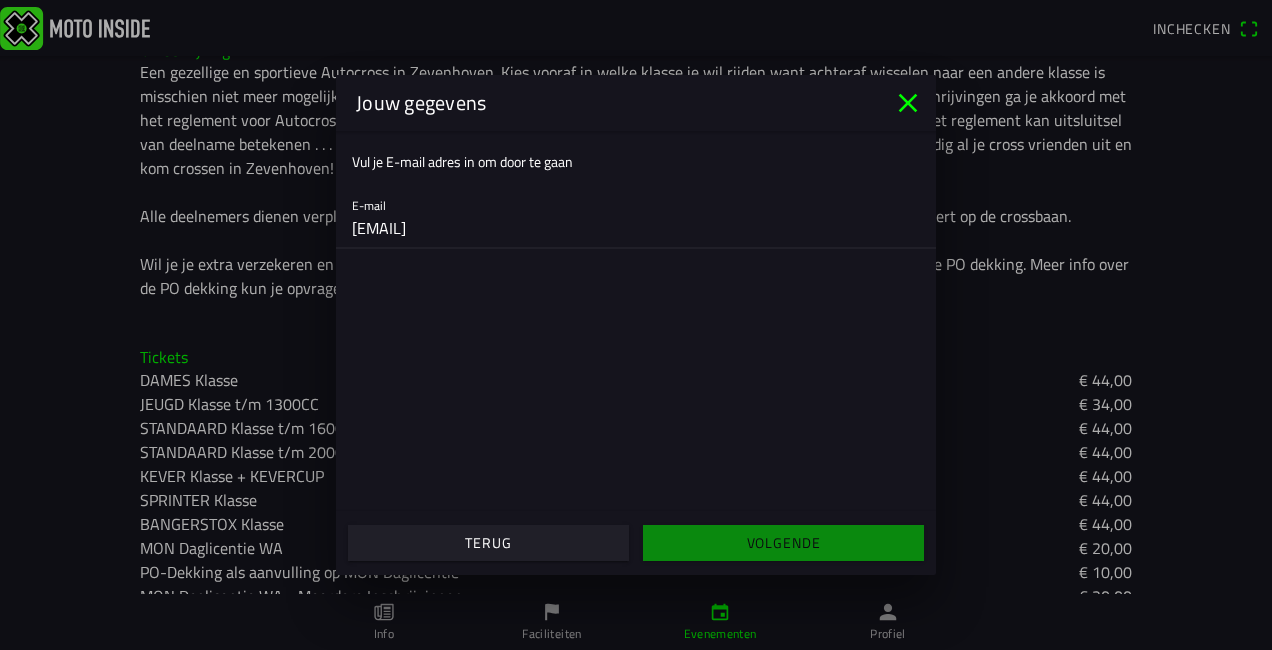 type on "[EMAIL]" 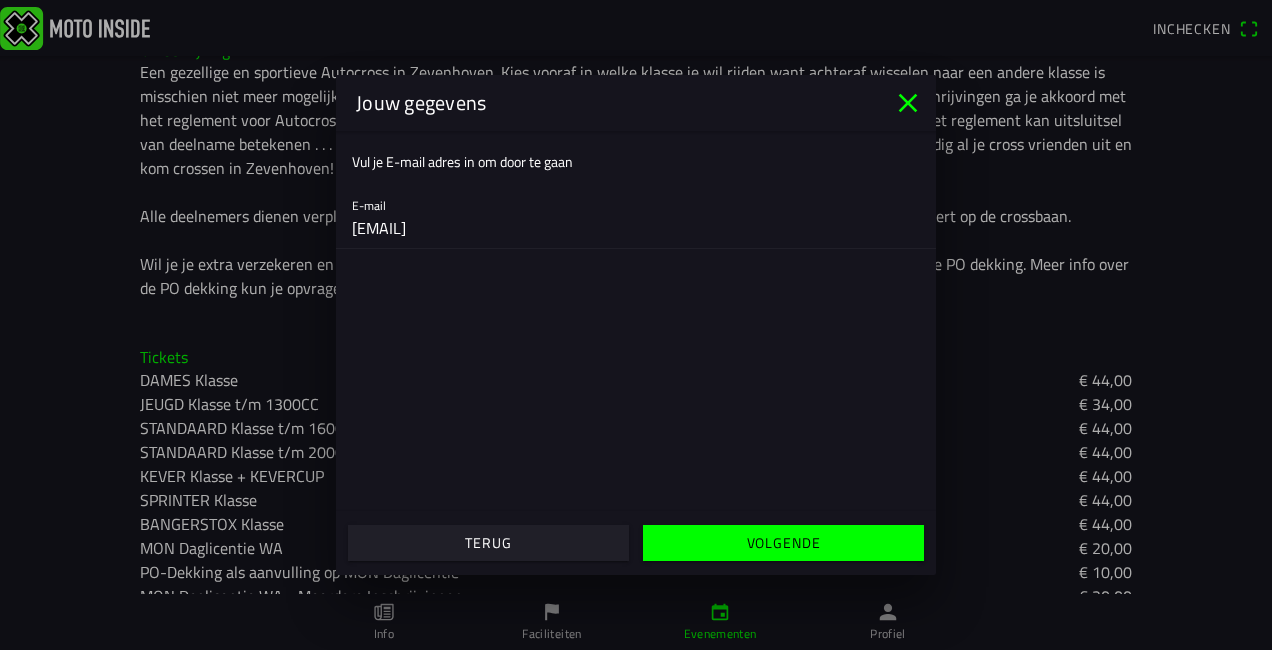 click on "Volgende" 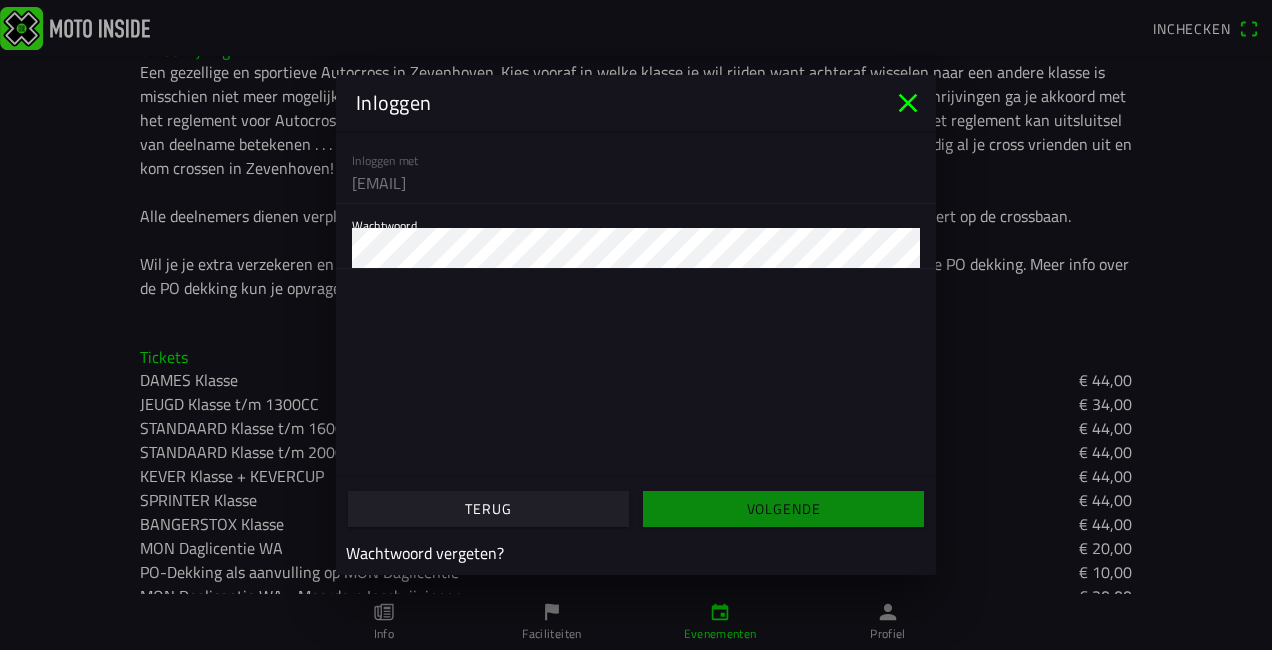 click 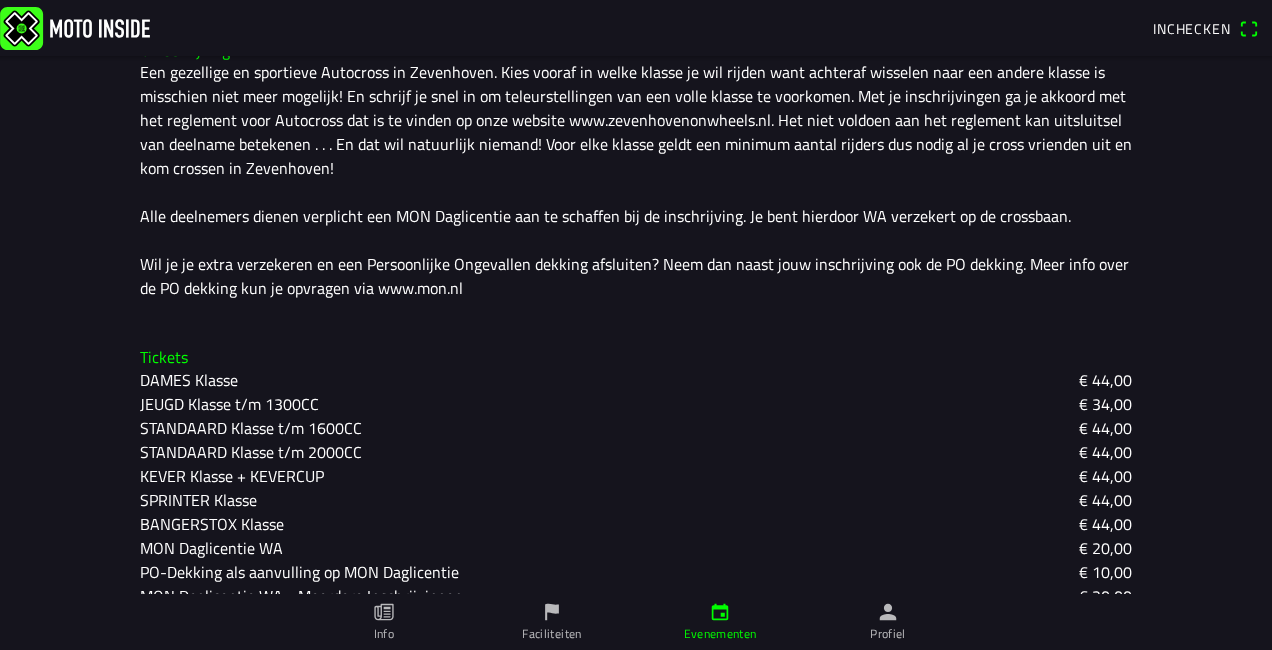 click on "KEVER Klasse + KEVERCUP" at bounding box center (0, 0) 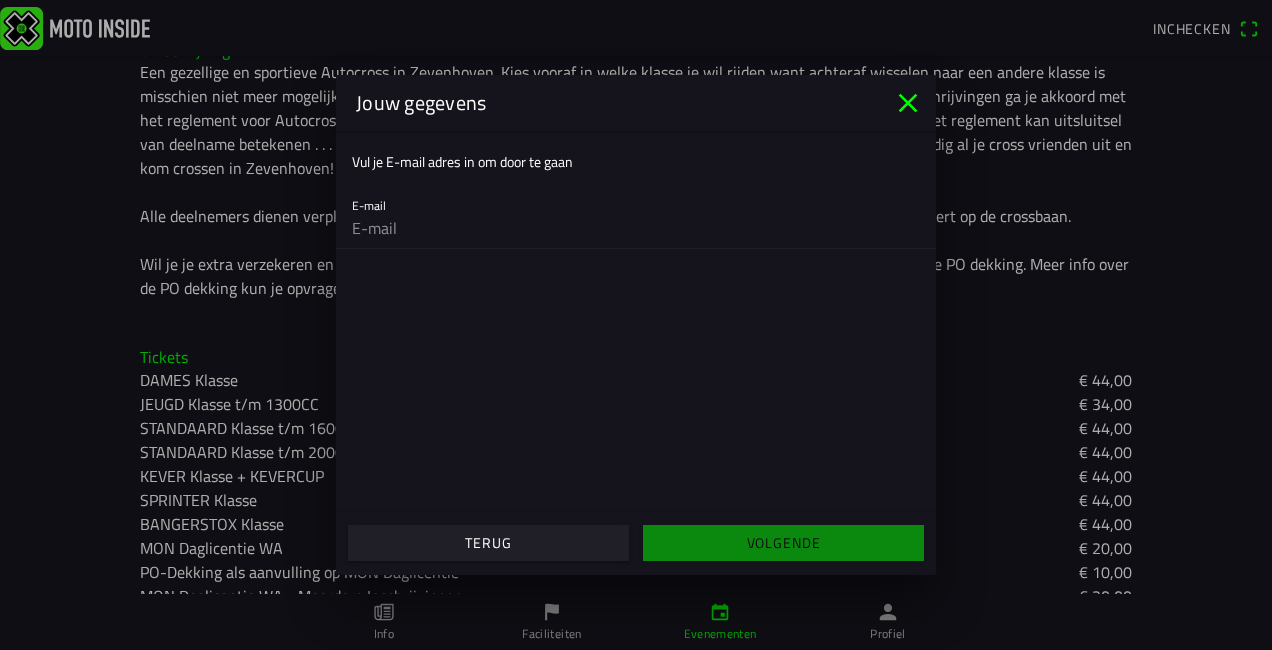click on "Terug" 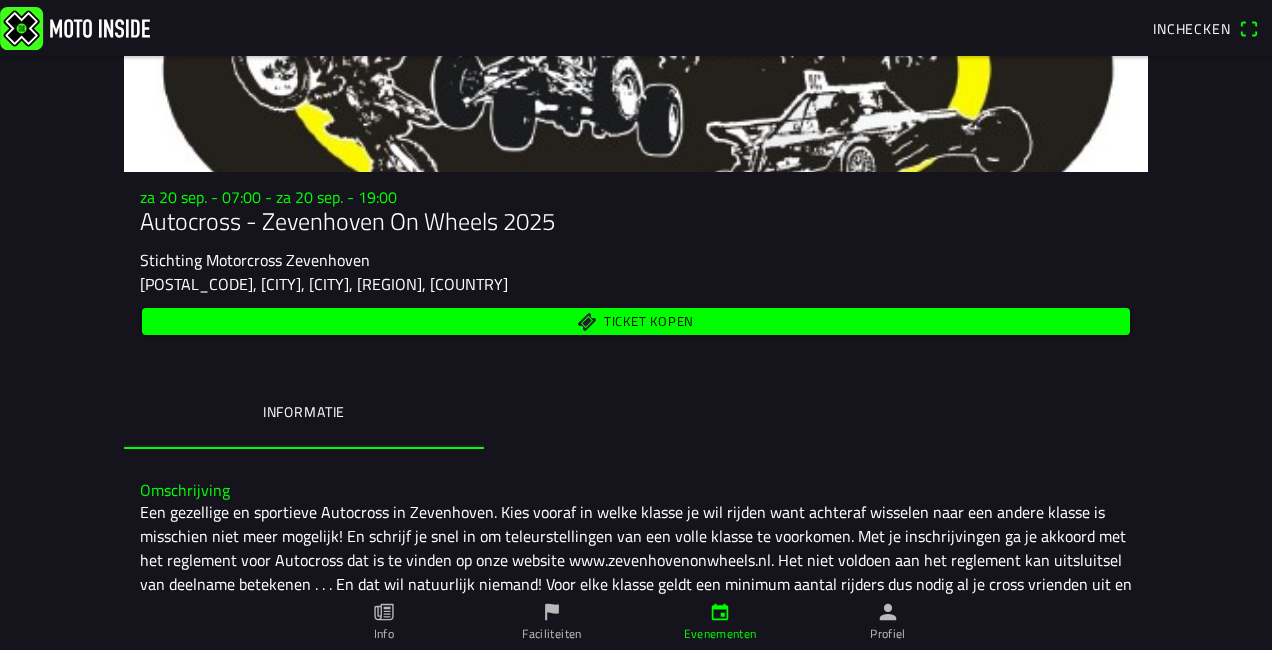 scroll, scrollTop: 573, scrollLeft: 0, axis: vertical 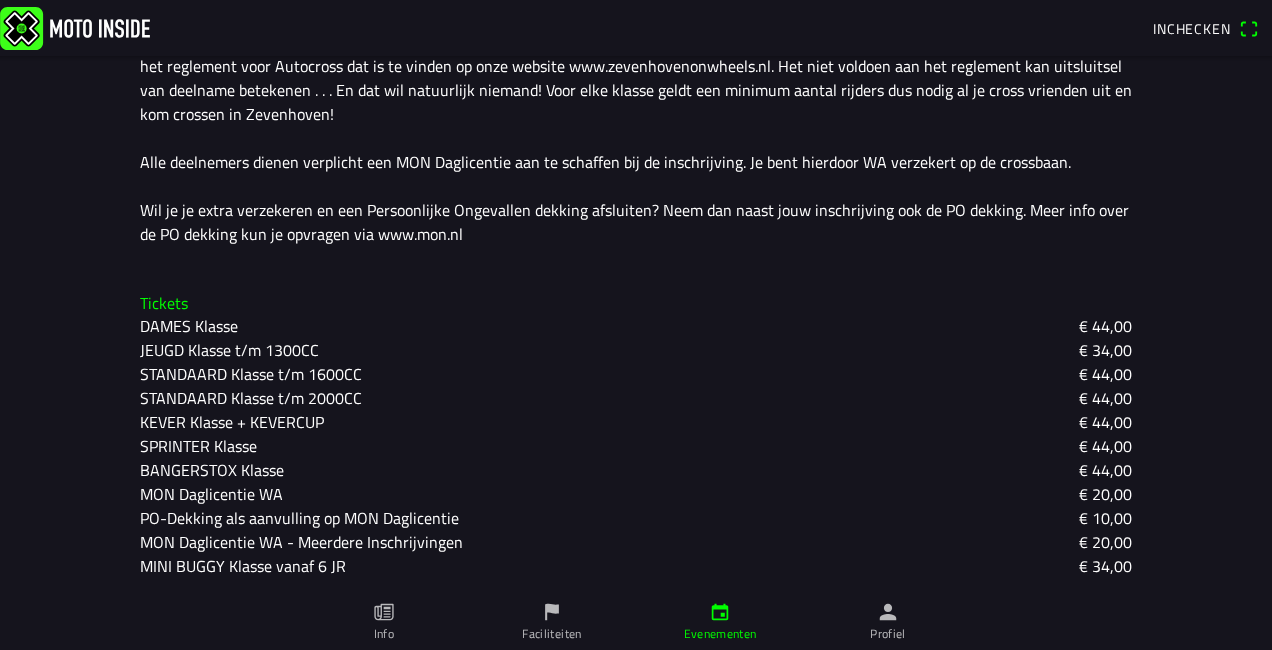 click on "KEVER Klasse + KEVERCUP" at bounding box center (0, 0) 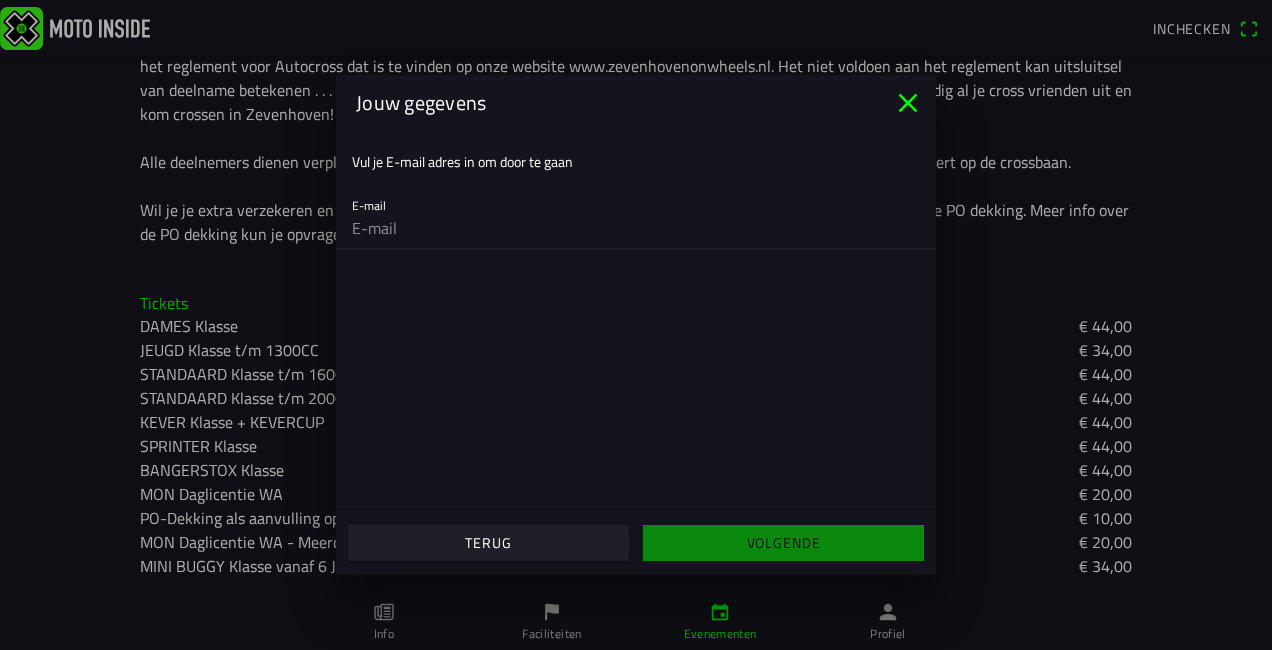 click 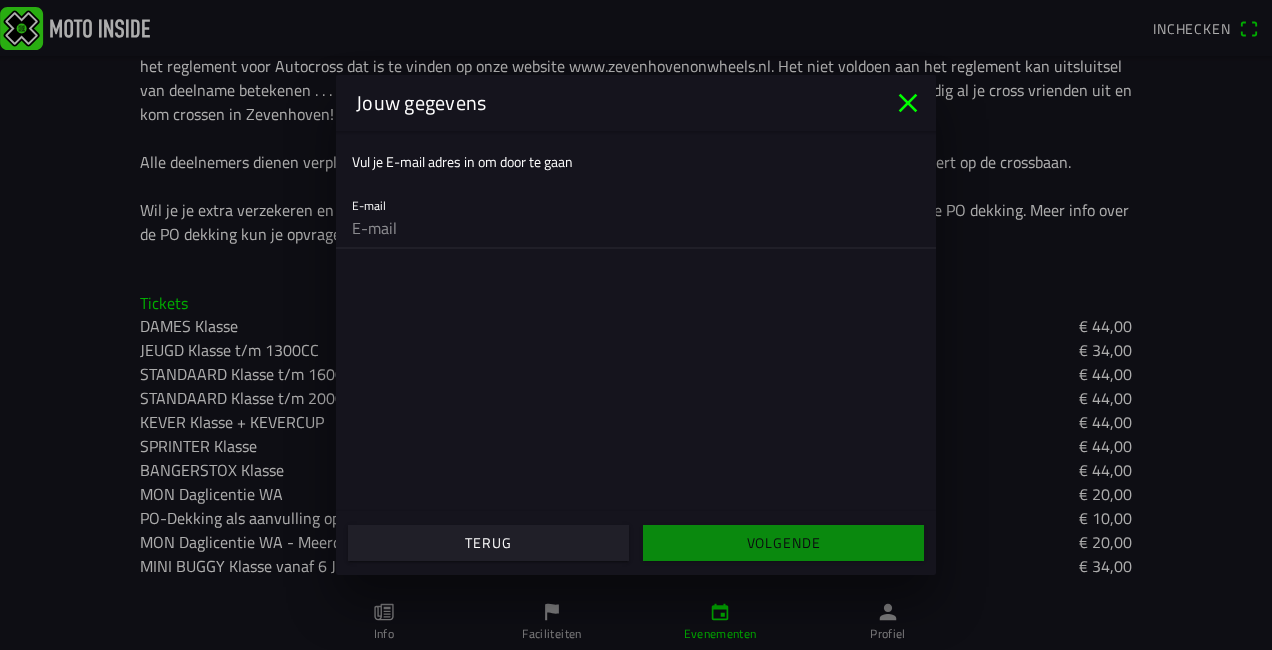 type on "[EMAIL]" 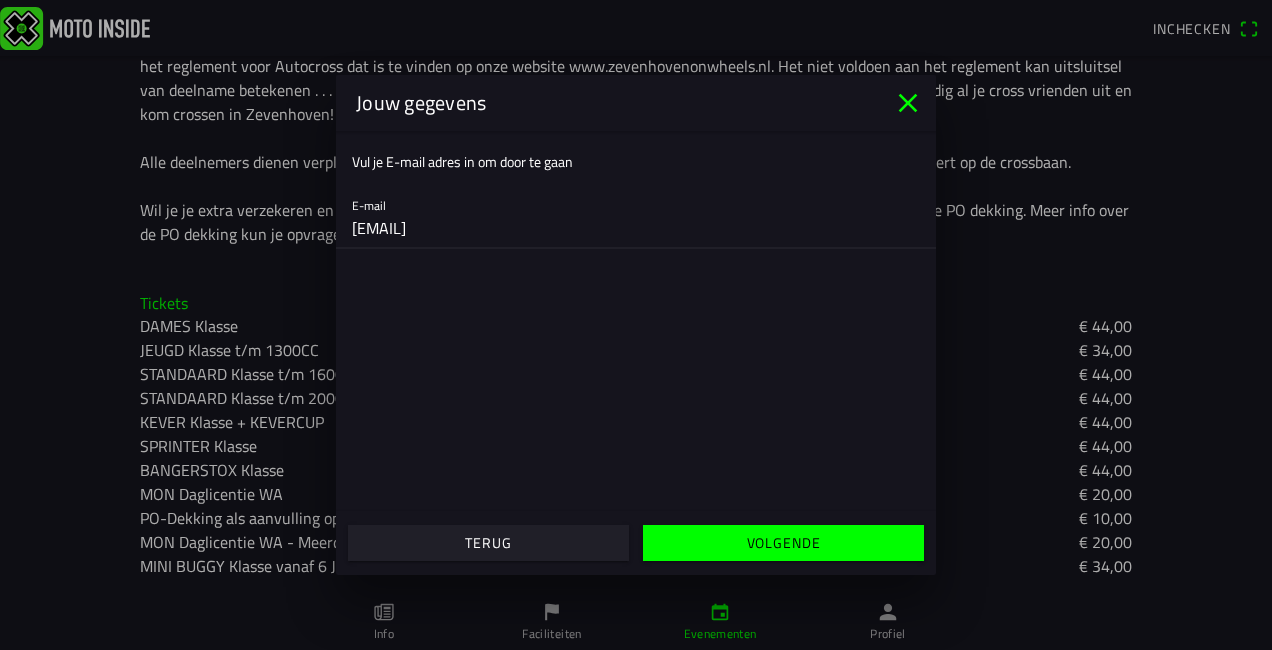click on "Volgende" 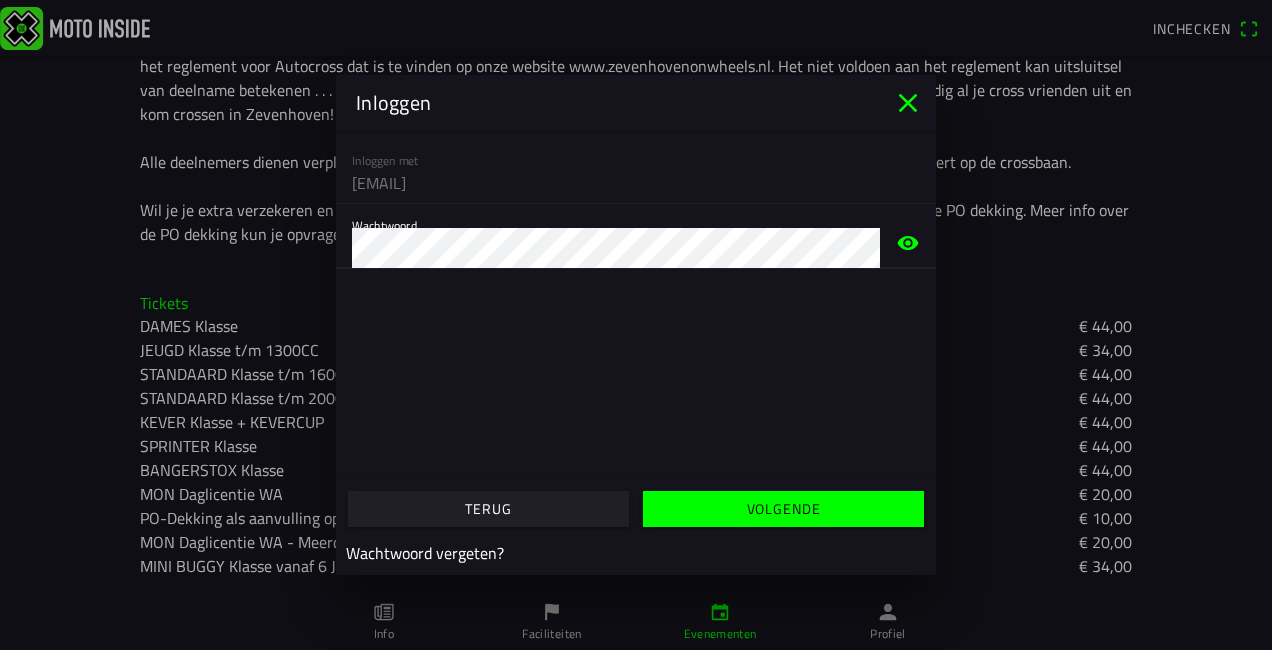 click on "Volgende" 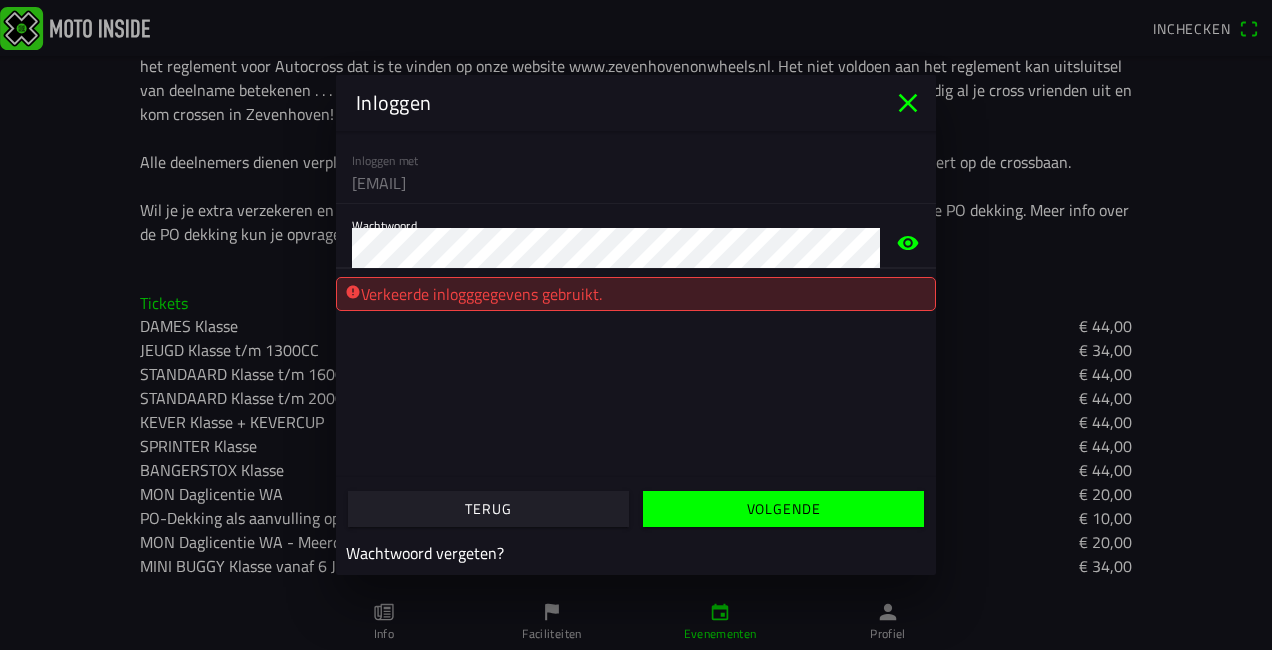 click on "Volgende" 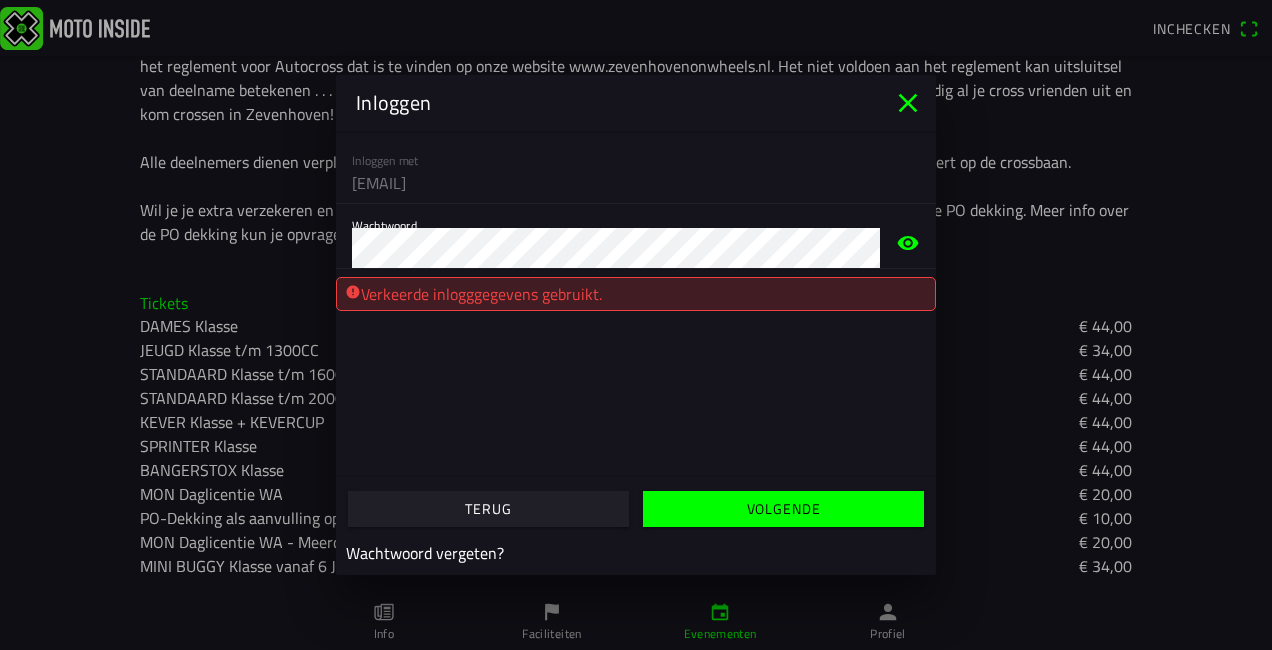 click on "Volgende" 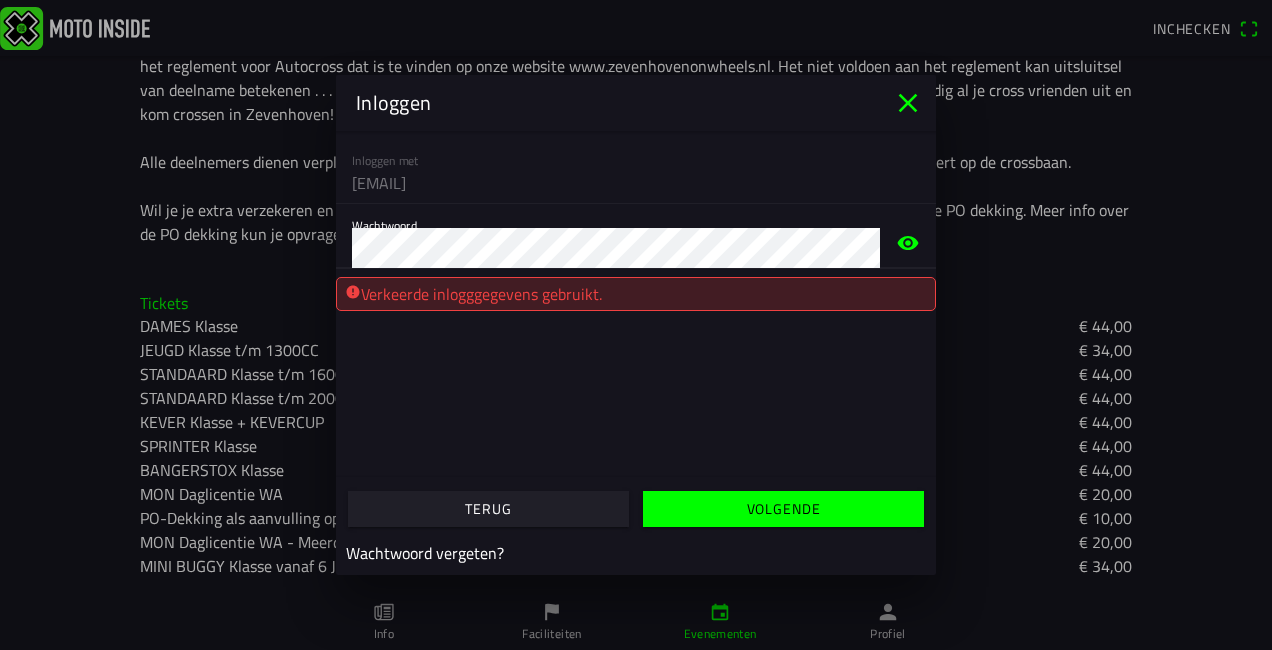 click on "Volgende" 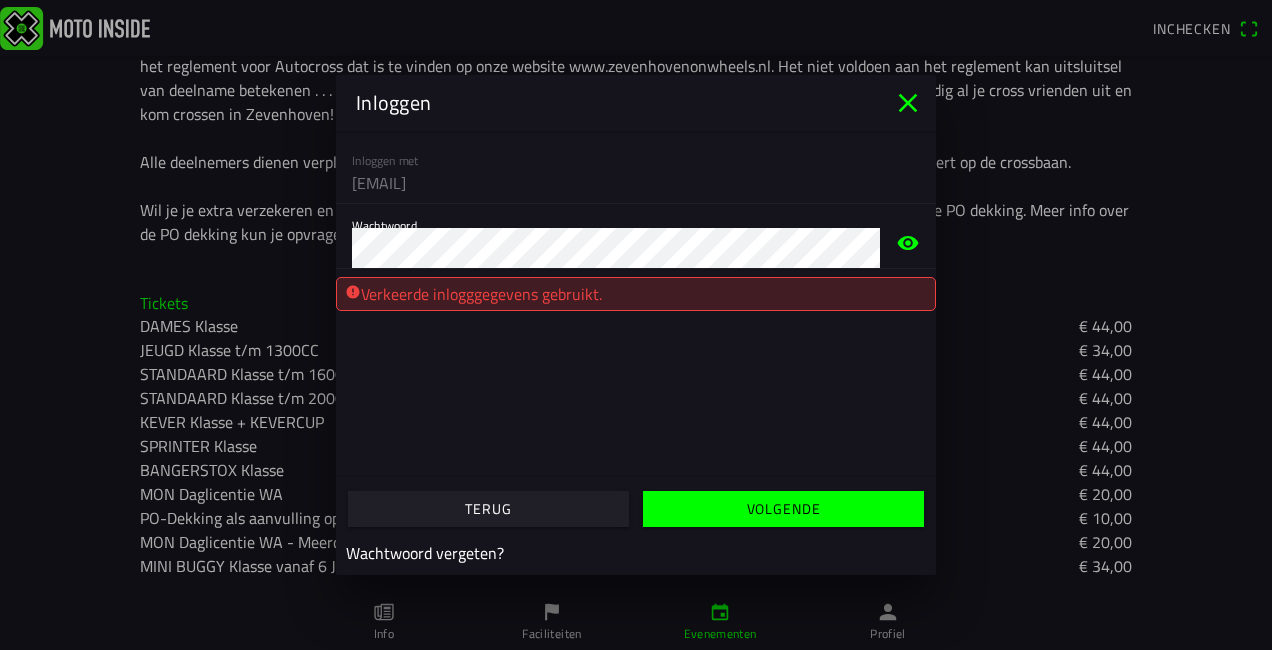 click 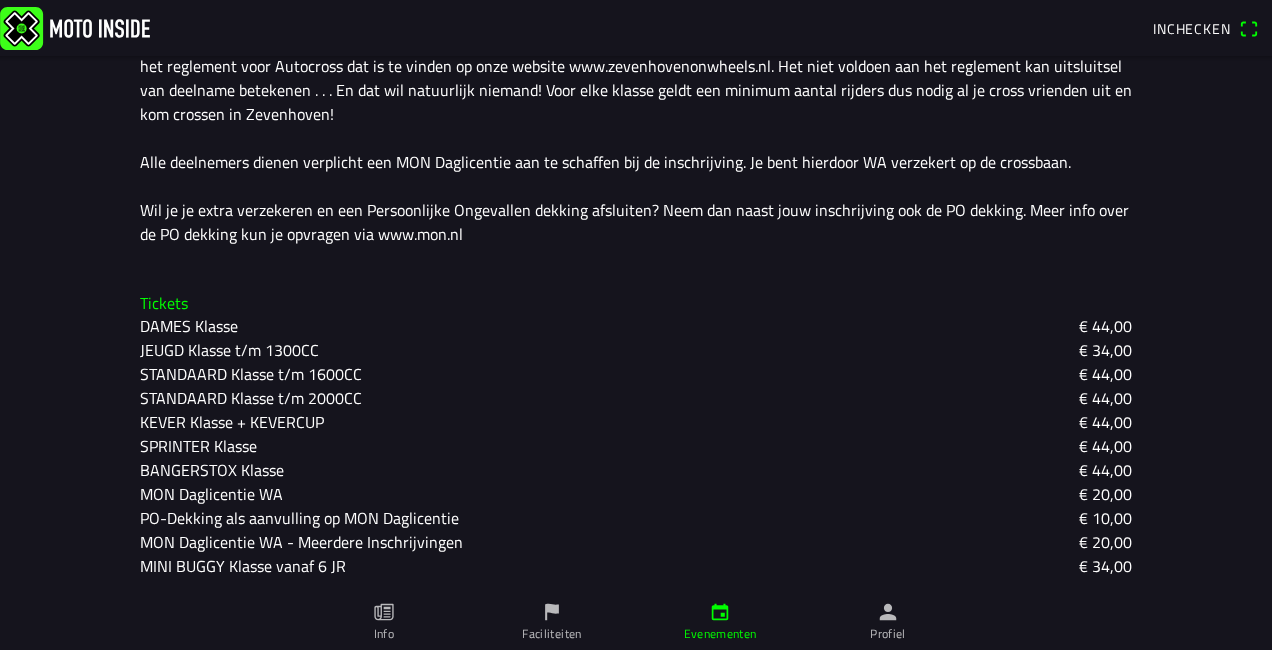 click on "KEVER Klasse + KEVERCUP" at bounding box center (0, 0) 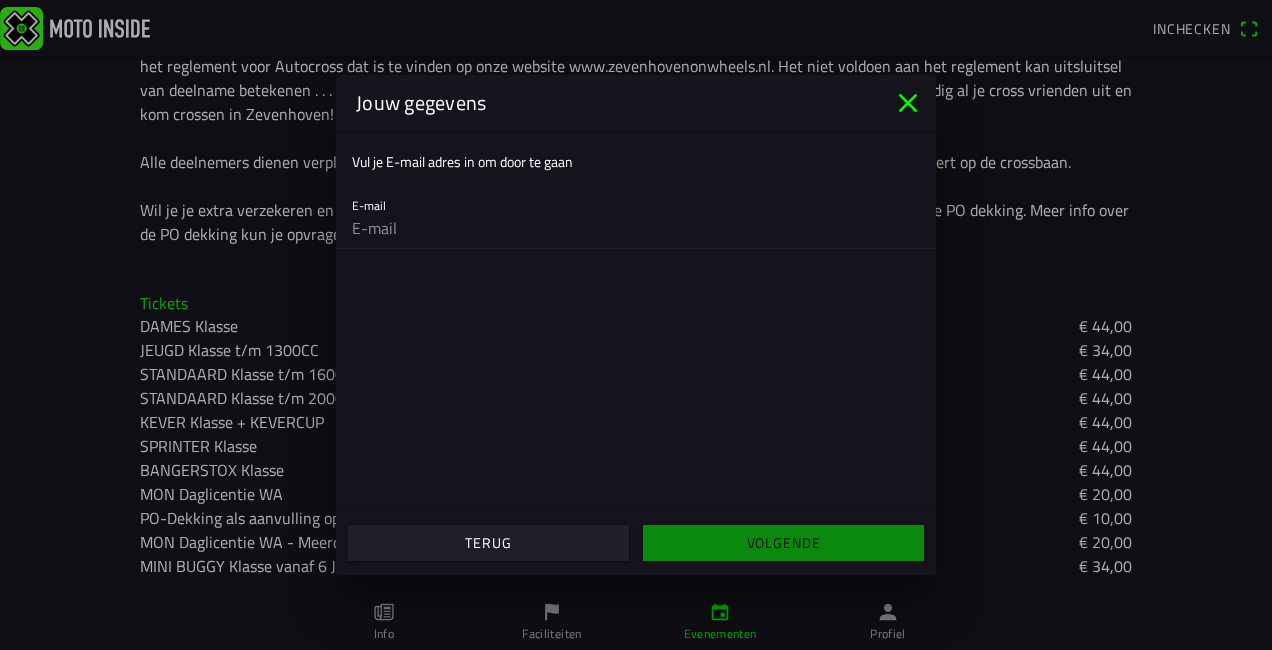click 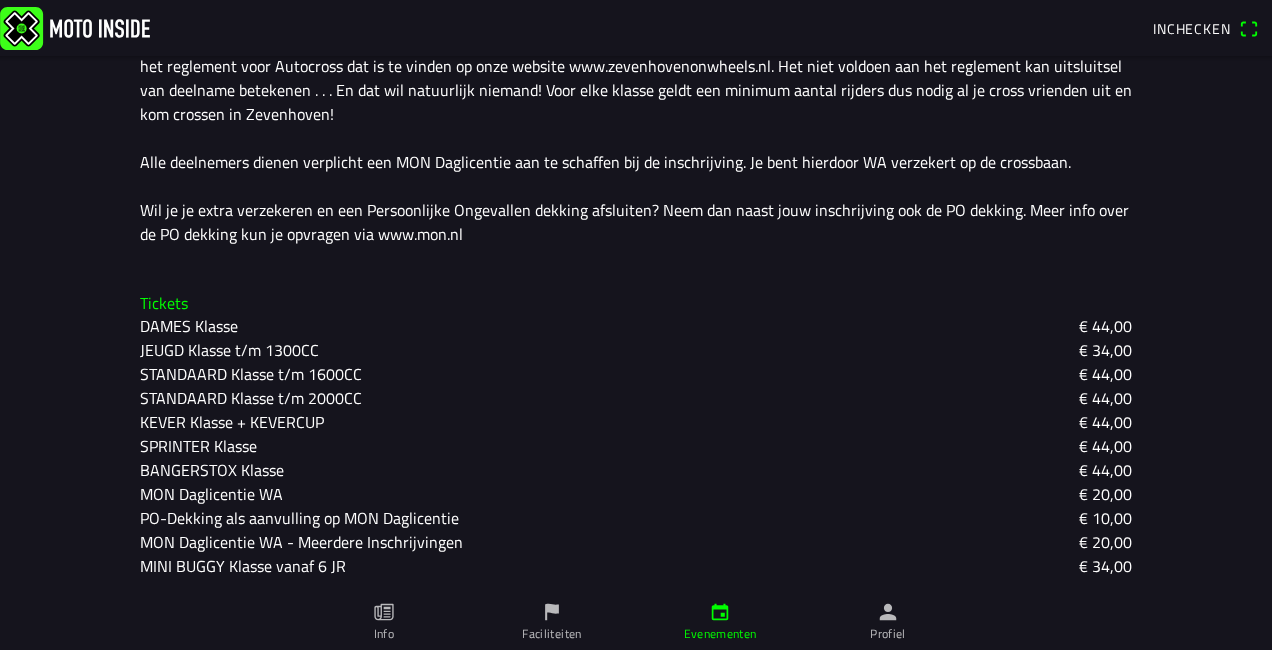 scroll, scrollTop: 533, scrollLeft: 0, axis: vertical 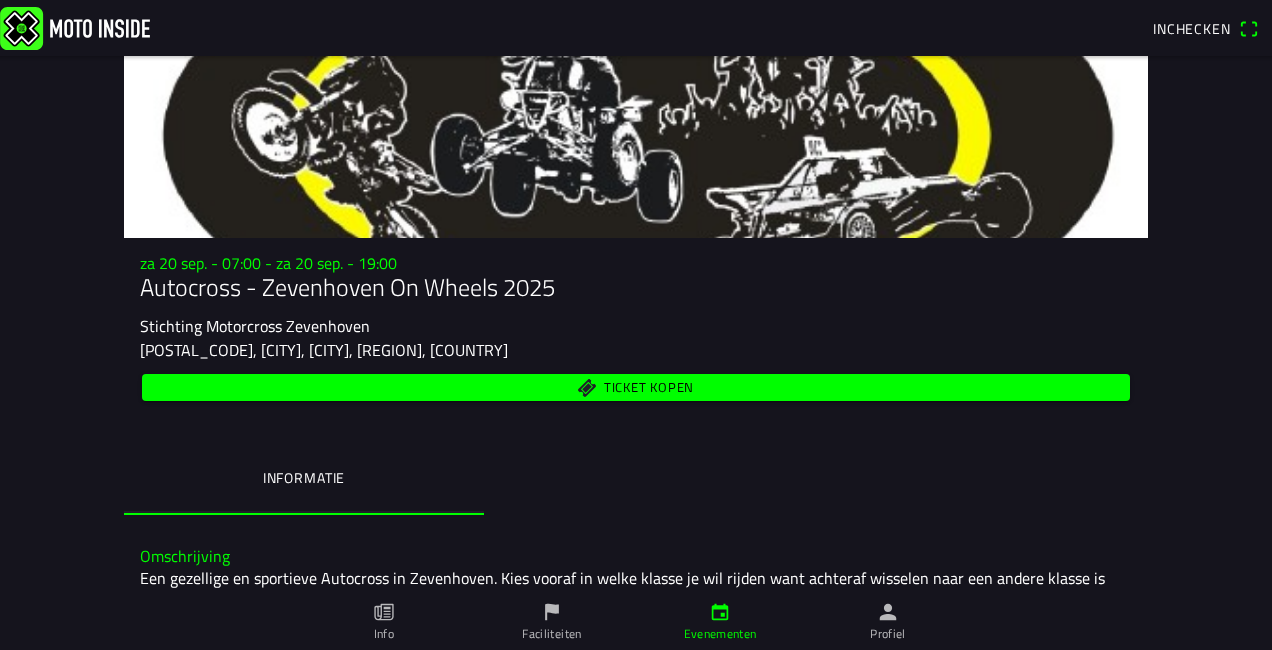 click on "Ticket kopen" at bounding box center (649, 387) 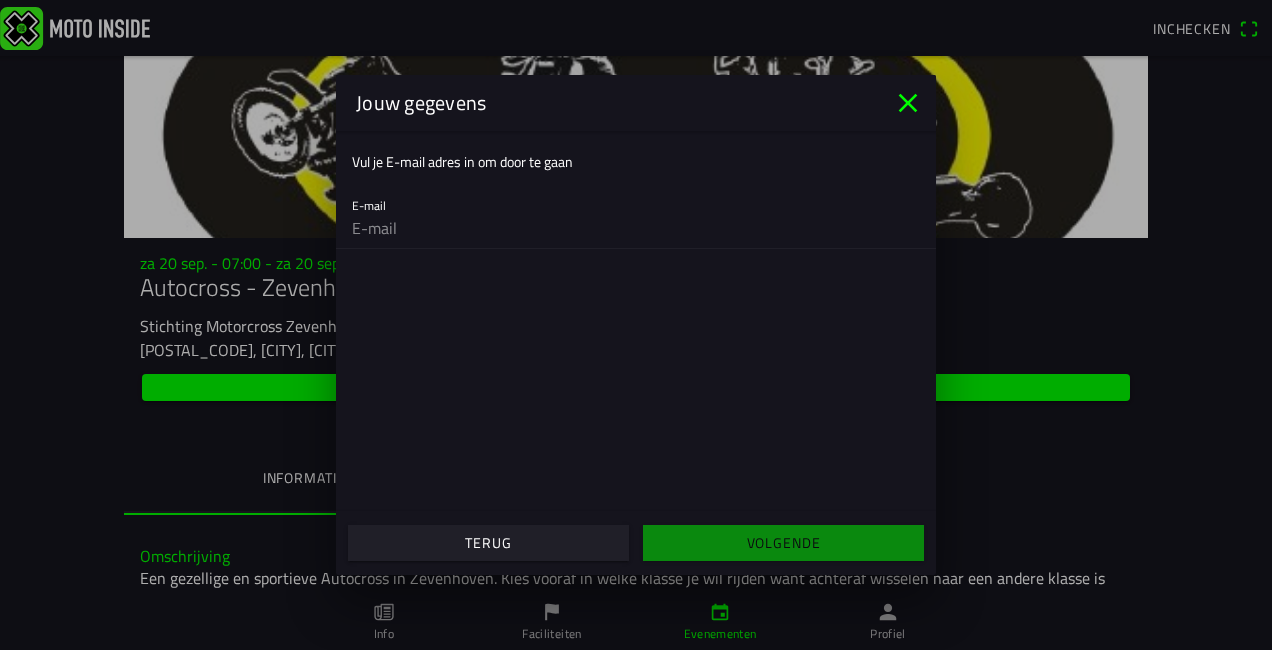 click 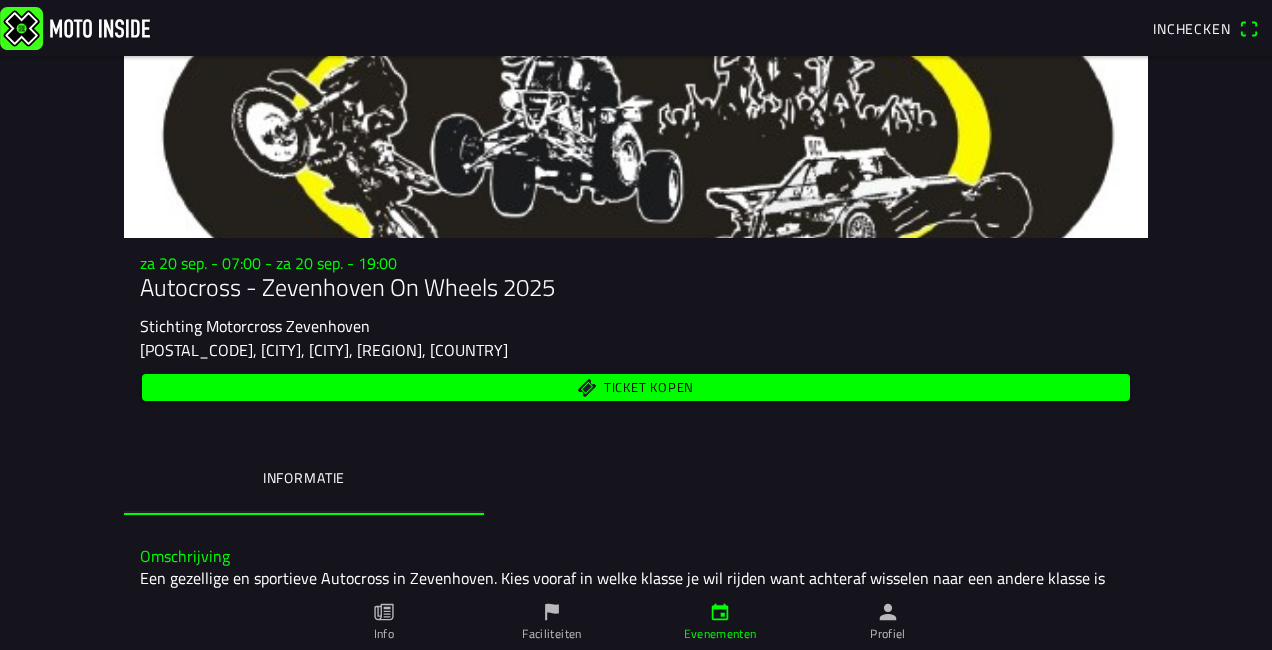scroll, scrollTop: 532, scrollLeft: 0, axis: vertical 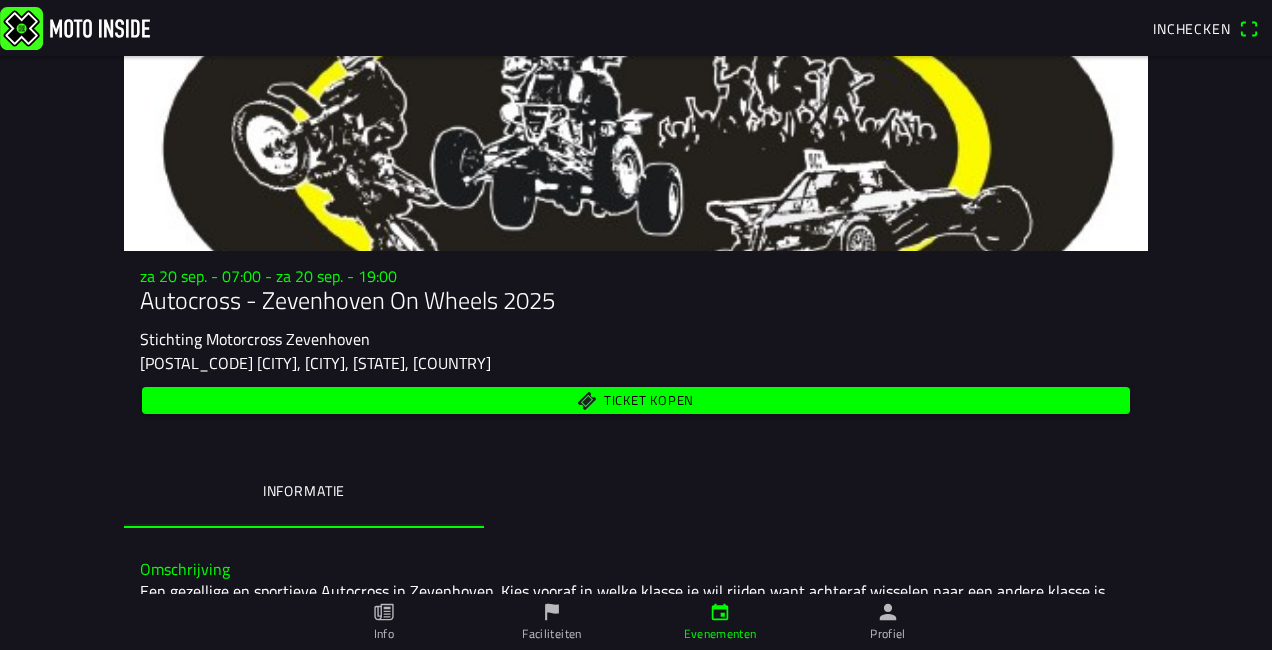 click on "Inchecken" at bounding box center [1205, 29] 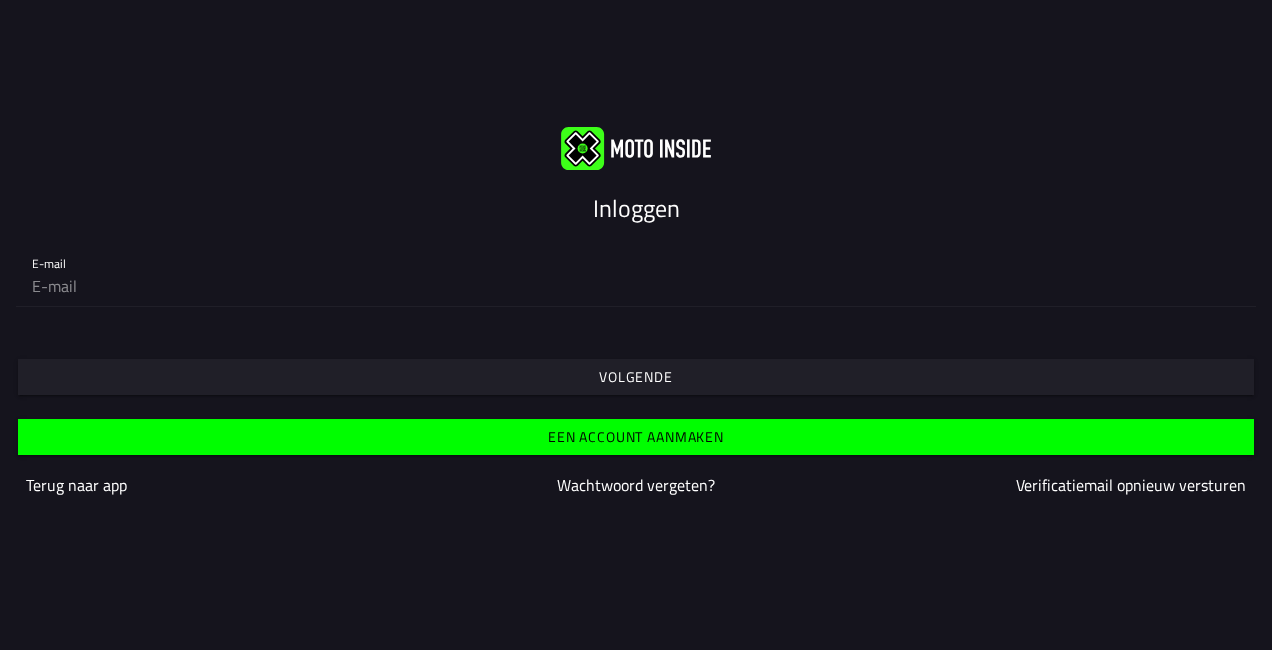 click on "Een account aanmaken" at bounding box center (0, 0) 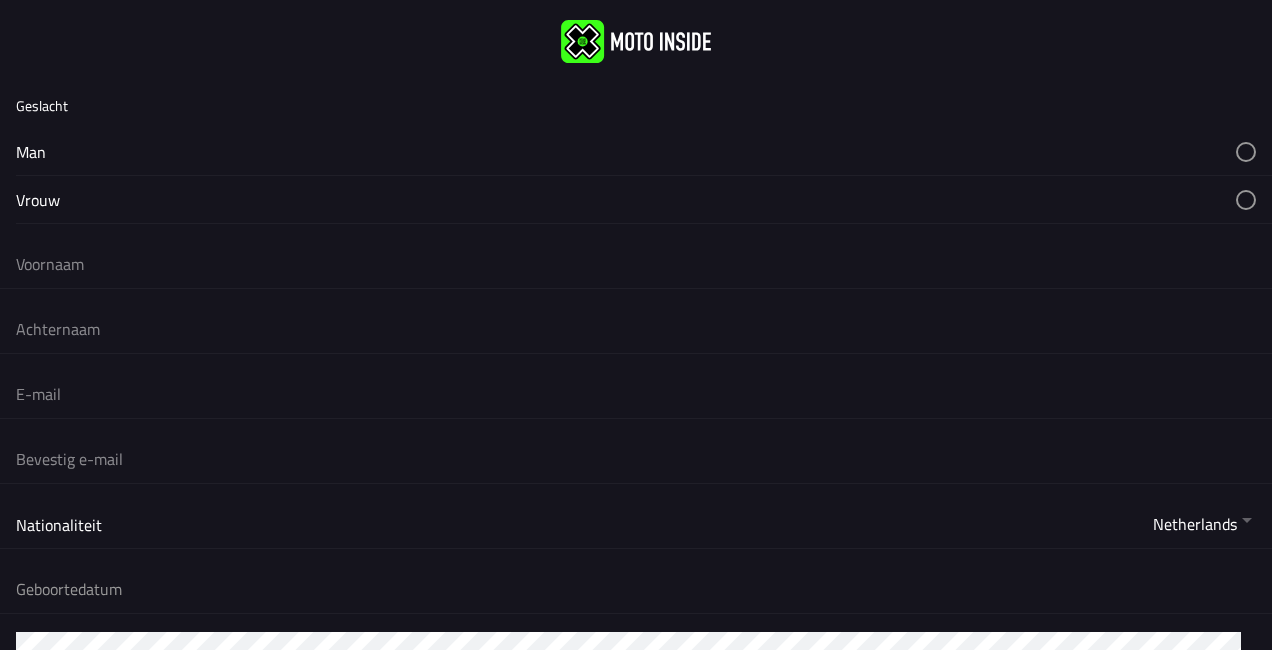 click 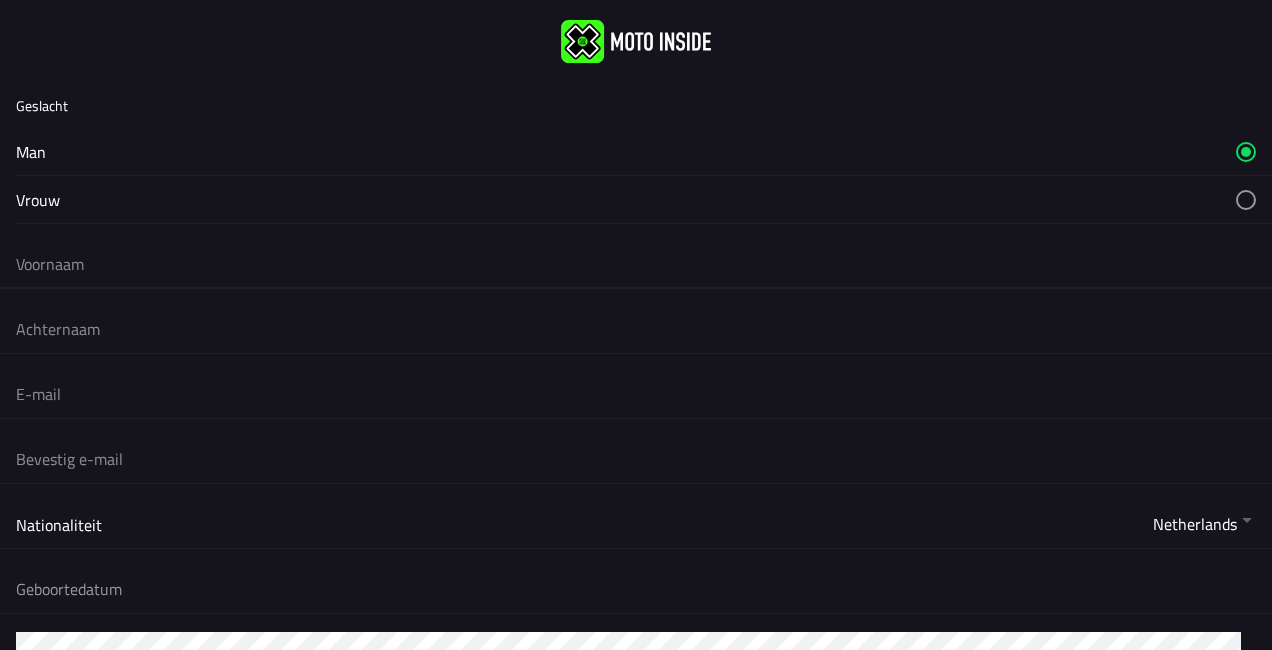 click 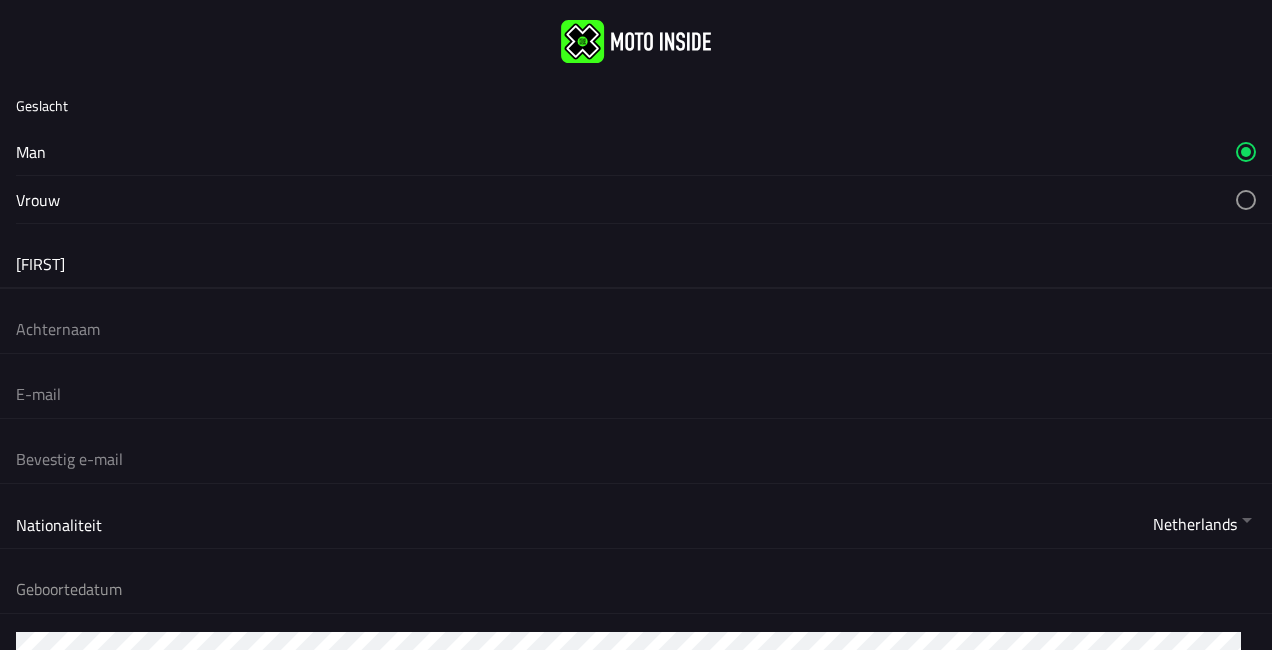 type on "[FIRST]" 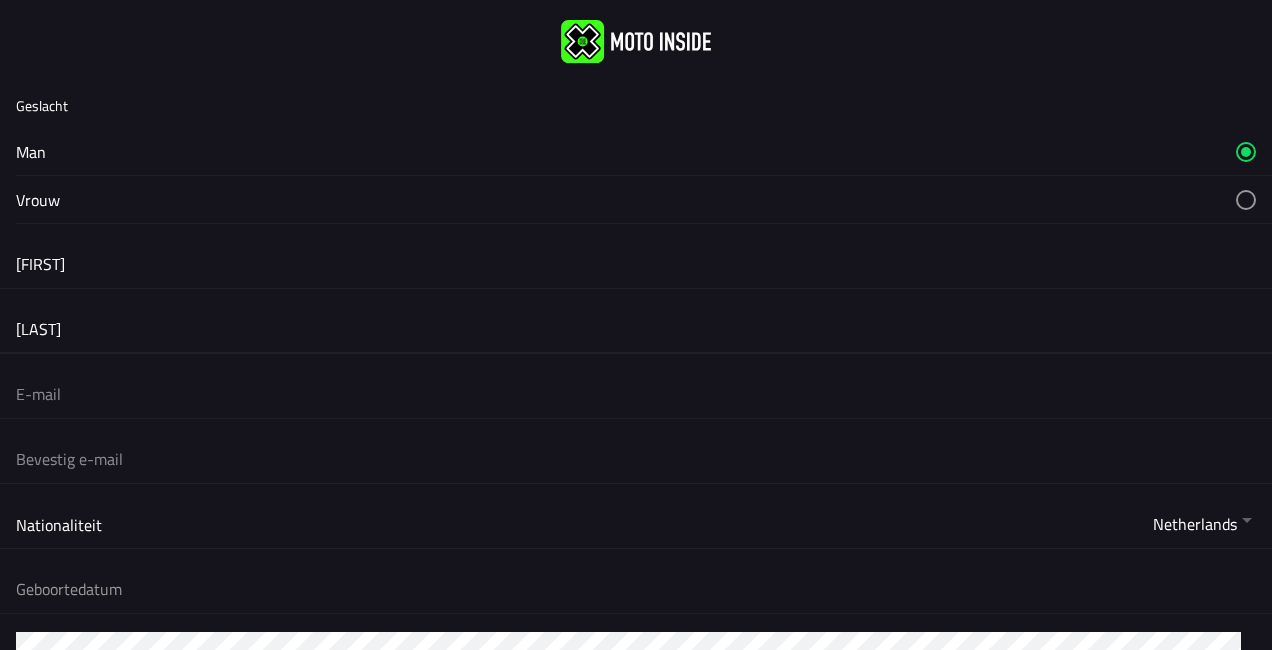 type on "[LAST]" 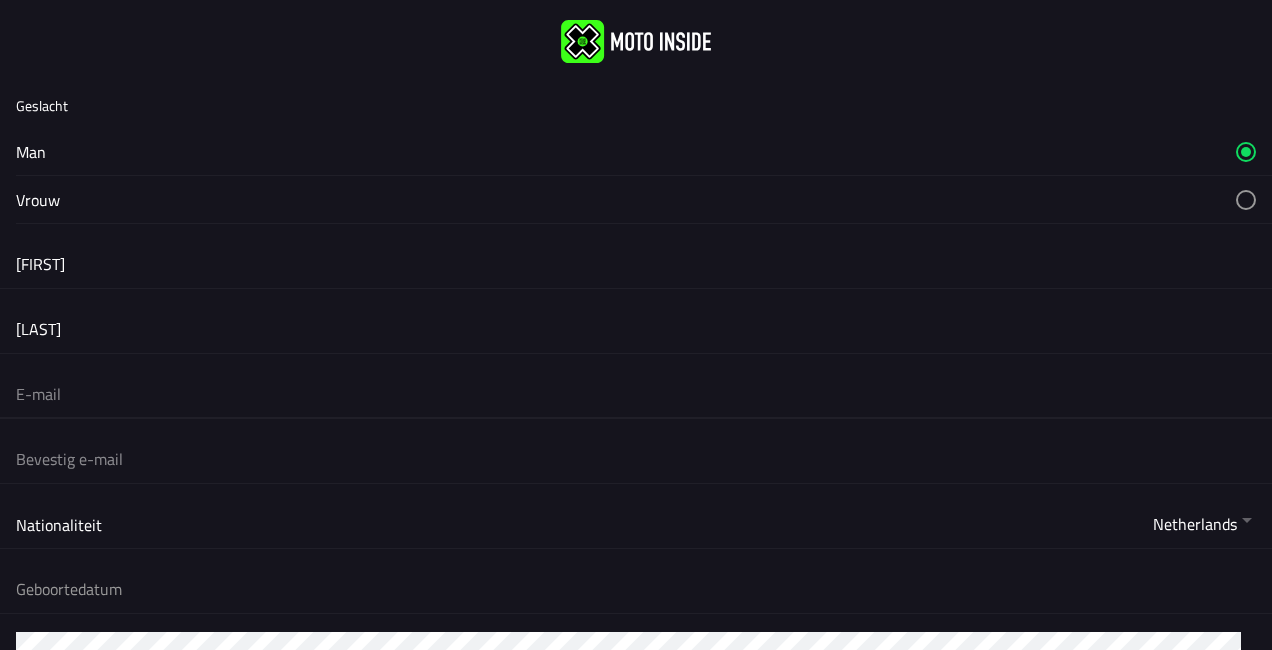 type on "[EMAIL]" 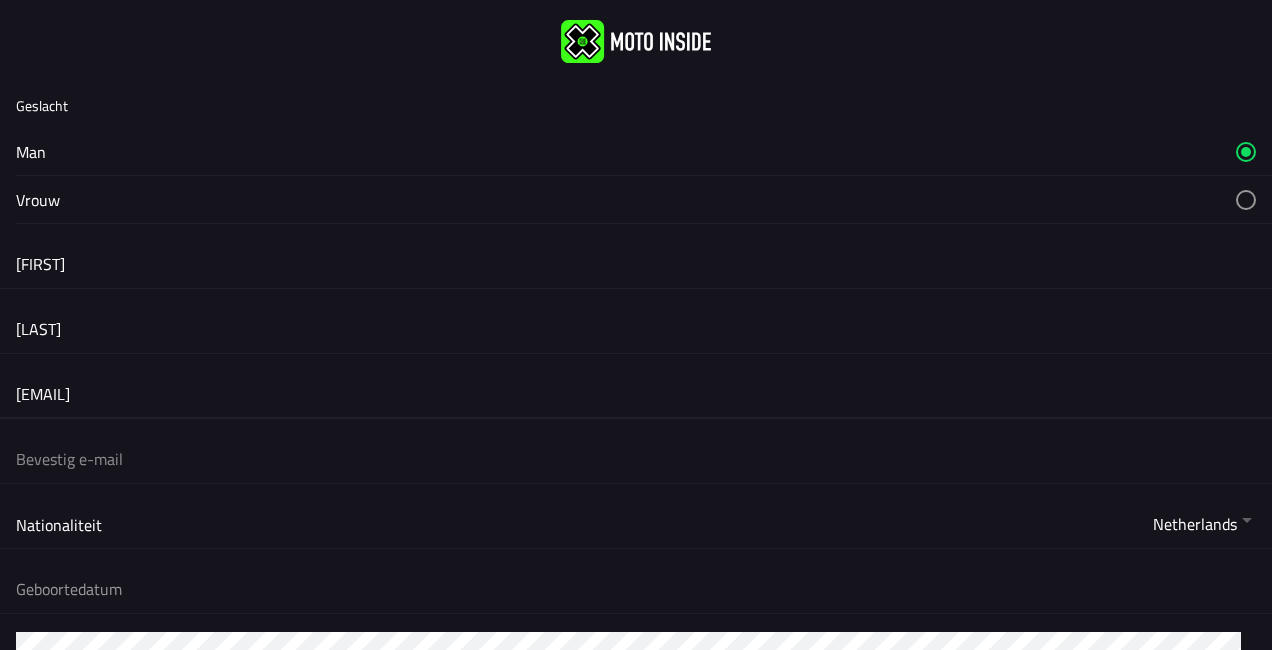 type on "[EMAIL]" 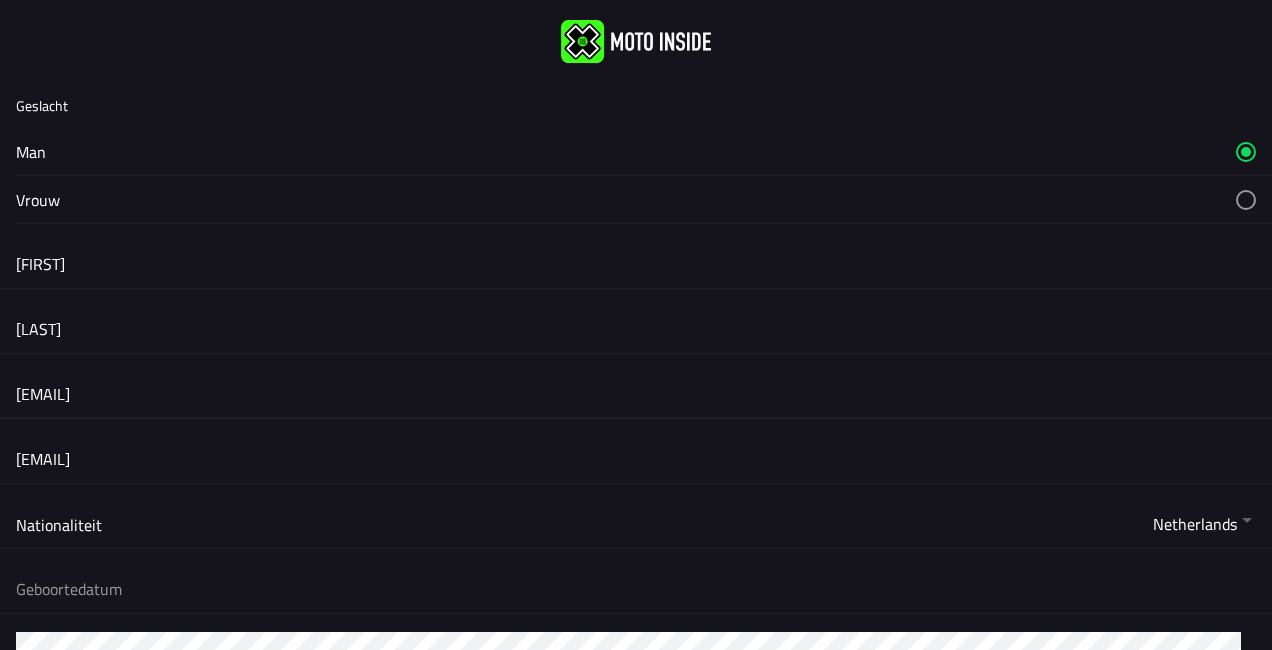 click 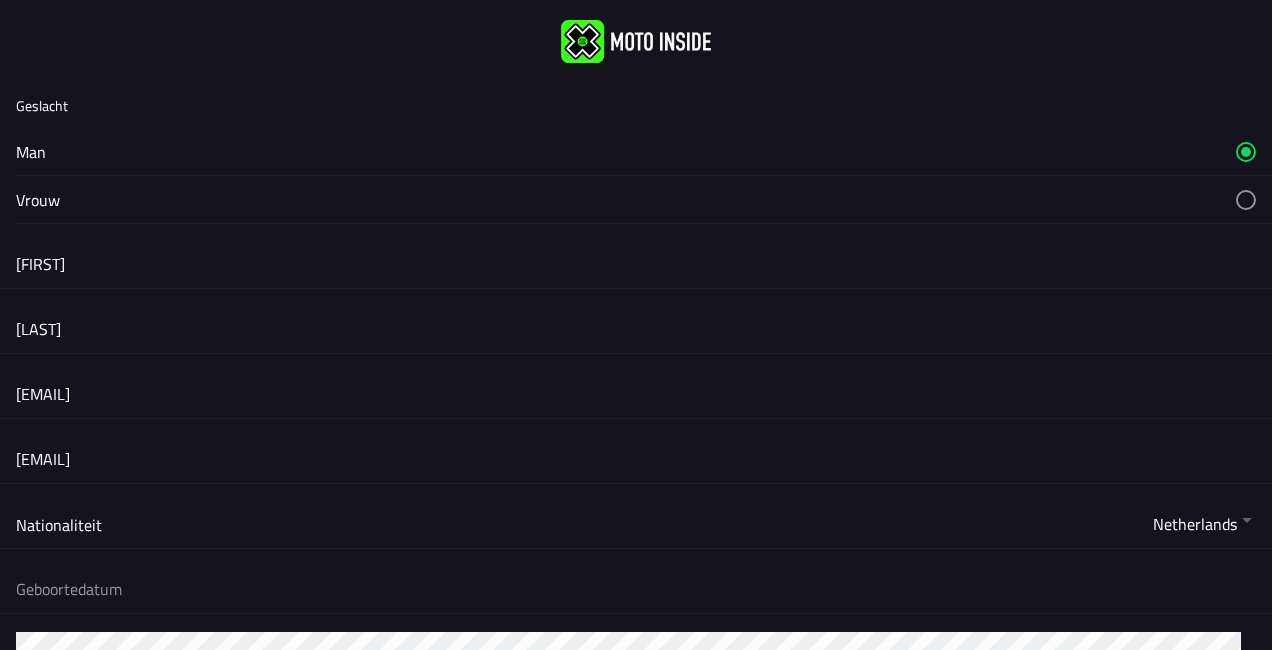 click at bounding box center (636, 325) 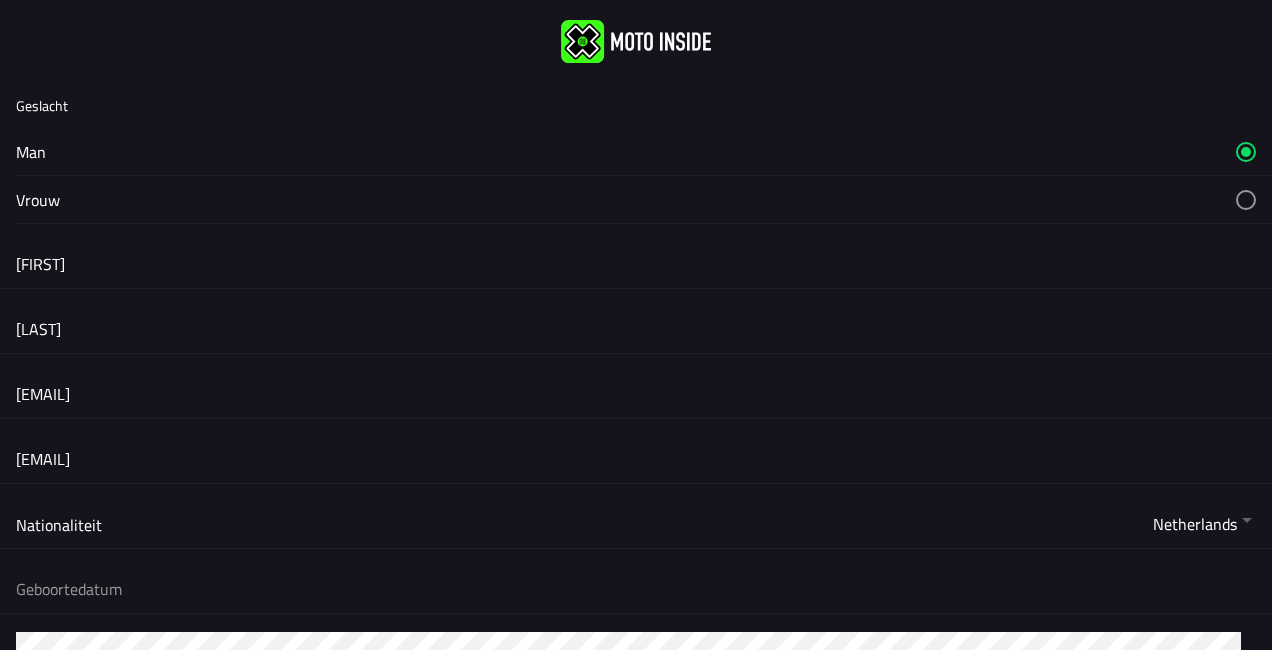 click 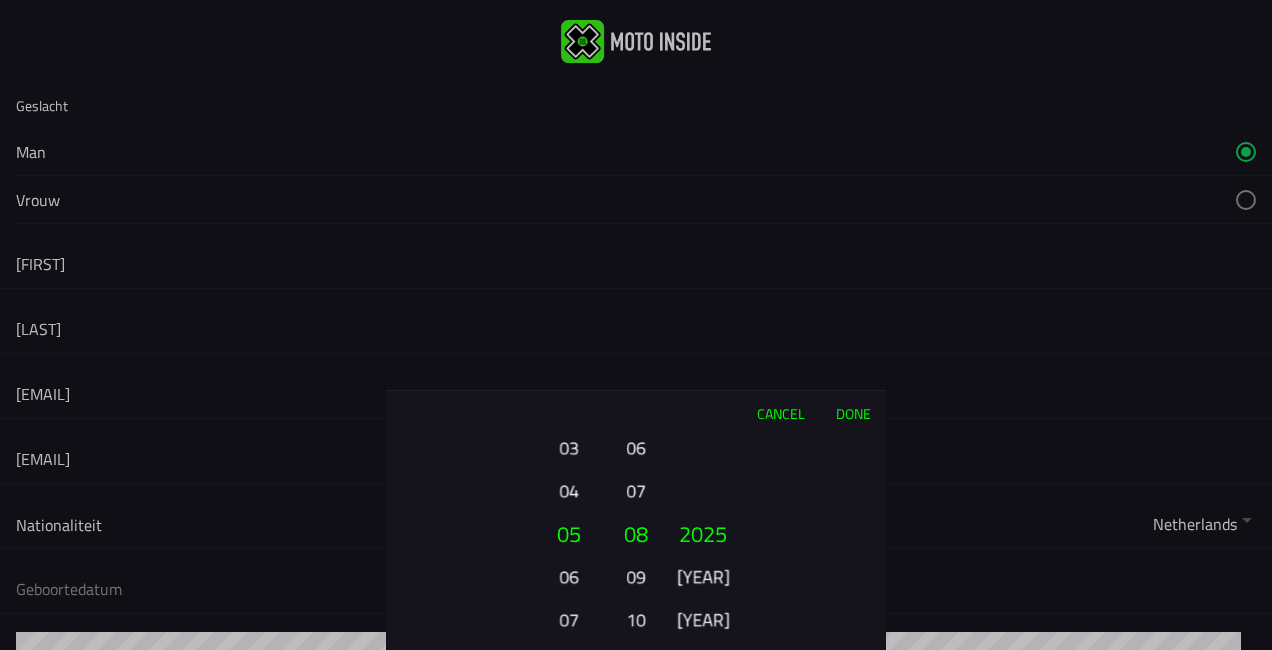 click on "03" at bounding box center (568, 447) 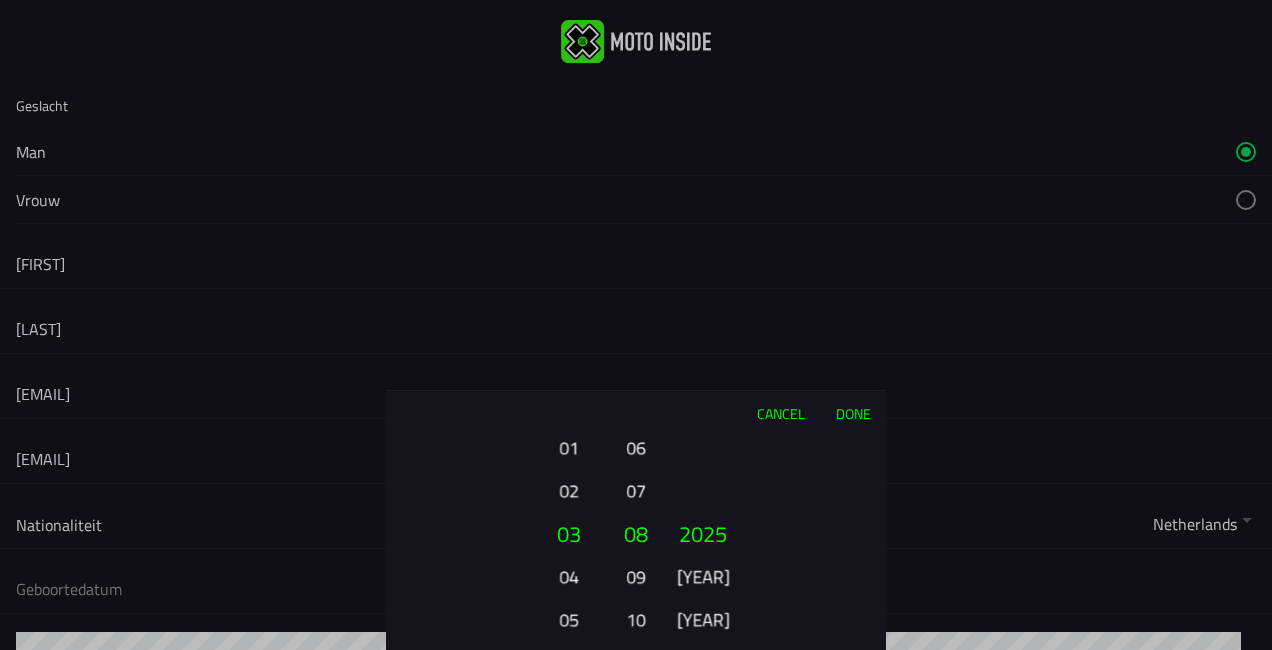 type 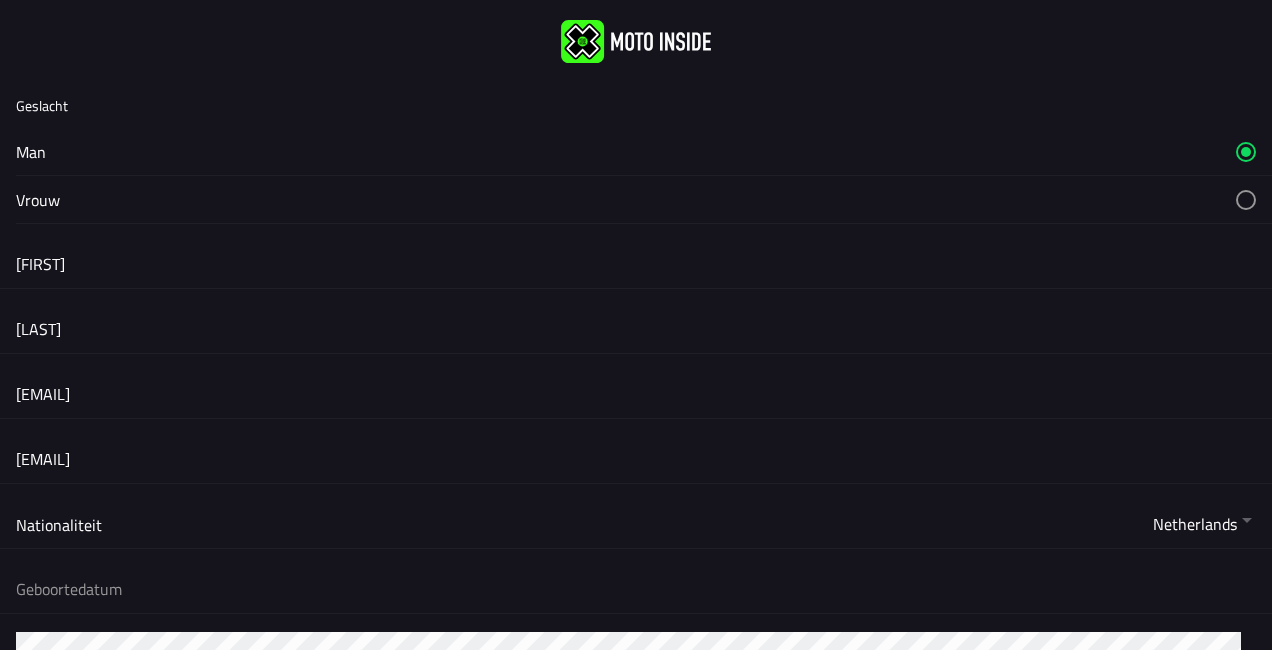 click at bounding box center [636, 325] 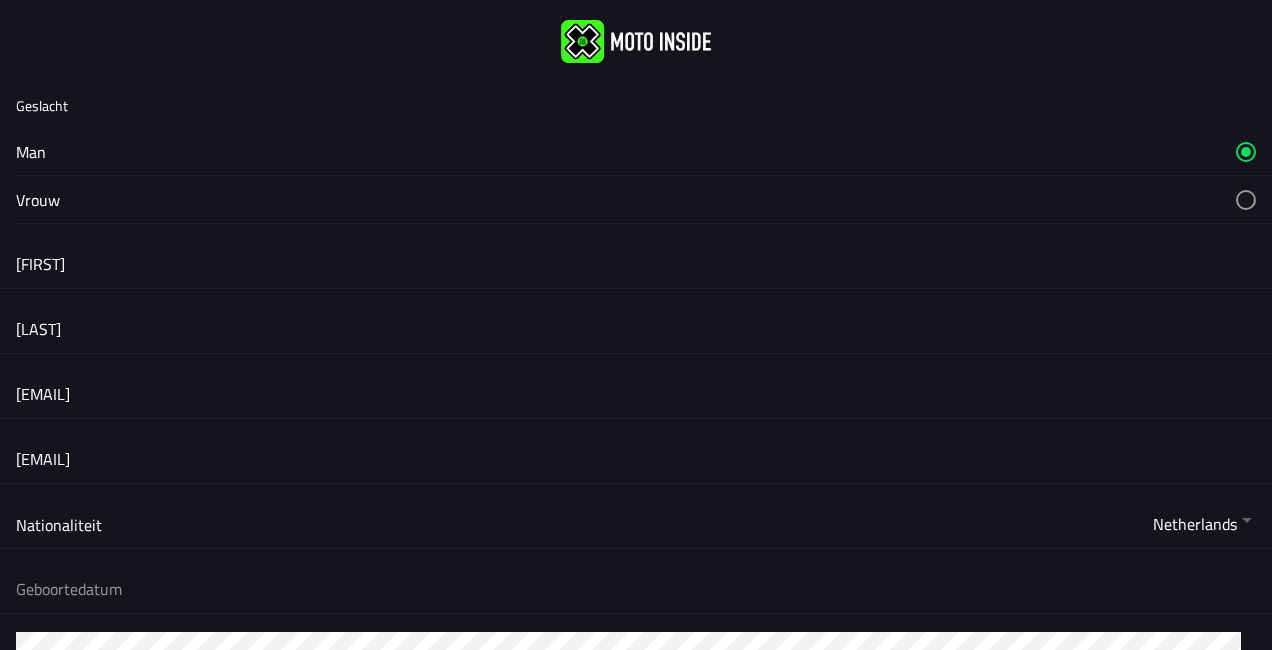drag, startPoint x: 630, startPoint y: 594, endPoint x: 449, endPoint y: 594, distance: 181 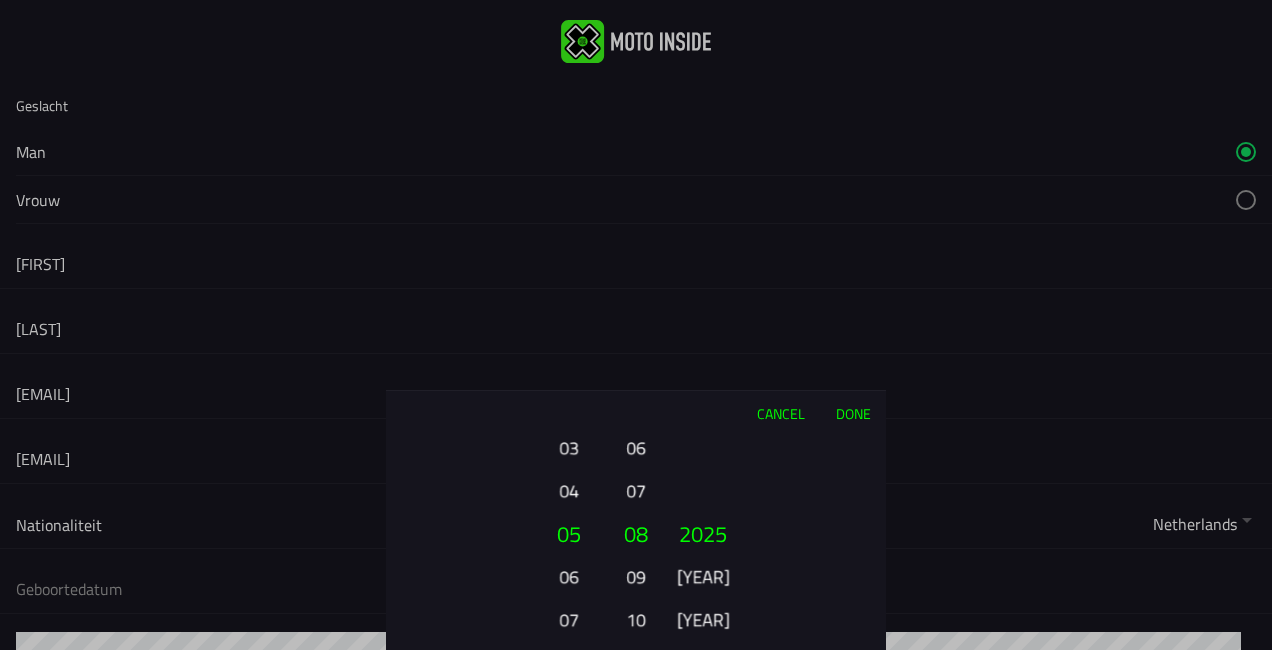 click on "03" at bounding box center (568, 447) 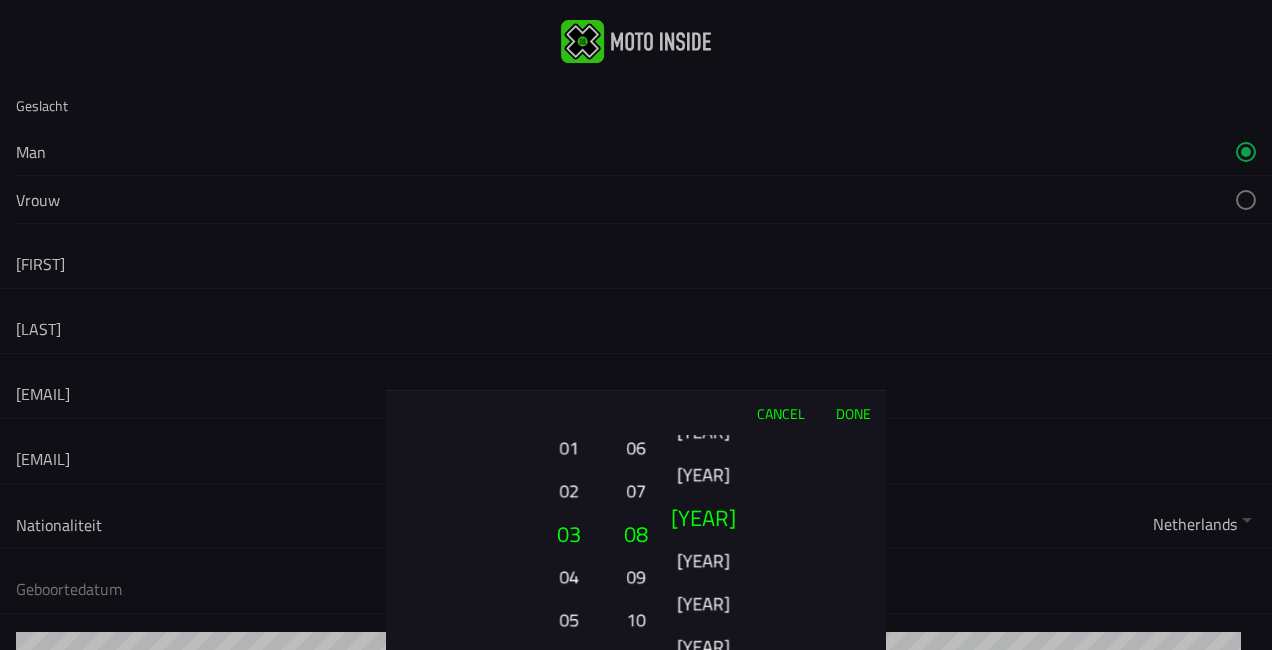 drag, startPoint x: 667, startPoint y: 458, endPoint x: 686, endPoint y: -74, distance: 532.3392 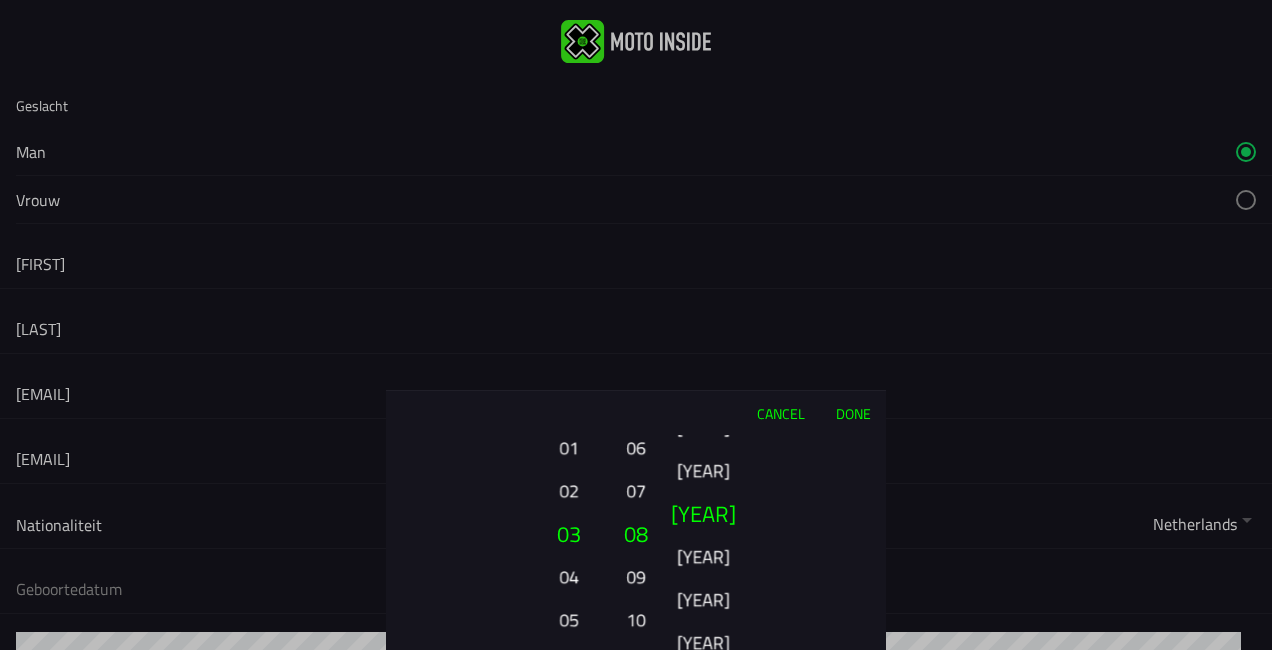 drag, startPoint x: 723, startPoint y: 598, endPoint x: 717, endPoint y: 525, distance: 73.24616 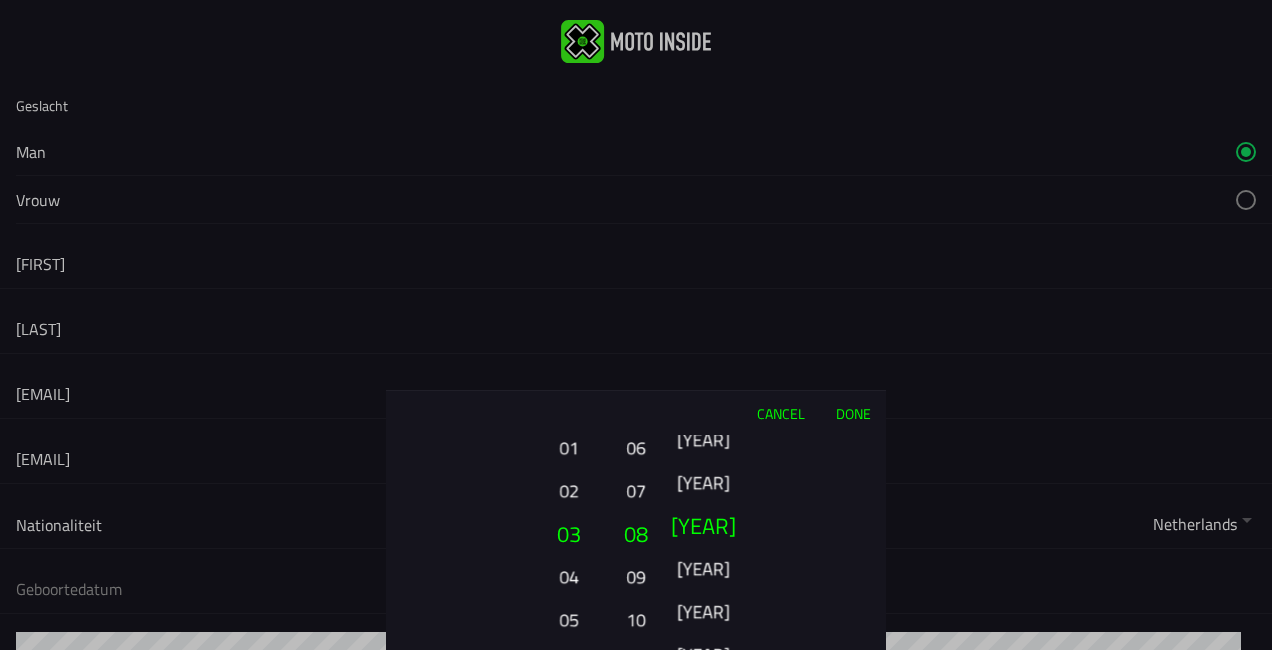 drag, startPoint x: 705, startPoint y: 625, endPoint x: 708, endPoint y: 488, distance: 137.03284 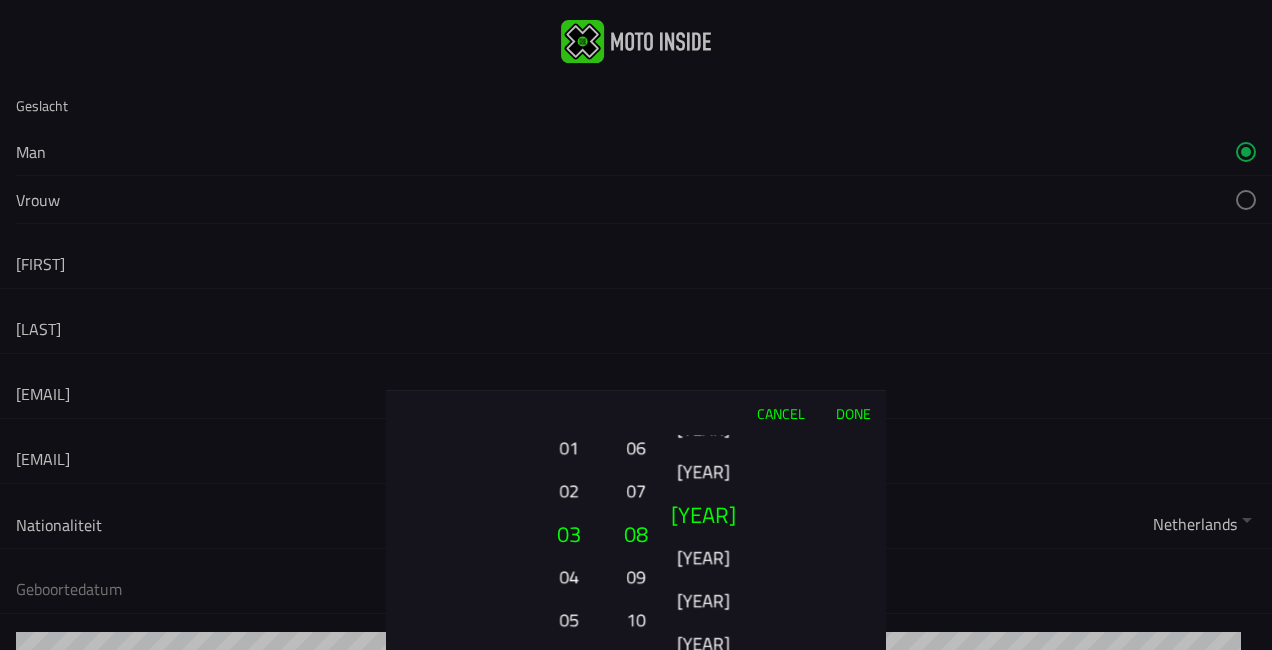 drag, startPoint x: 711, startPoint y: 623, endPoint x: 707, endPoint y: 432, distance: 191.04189 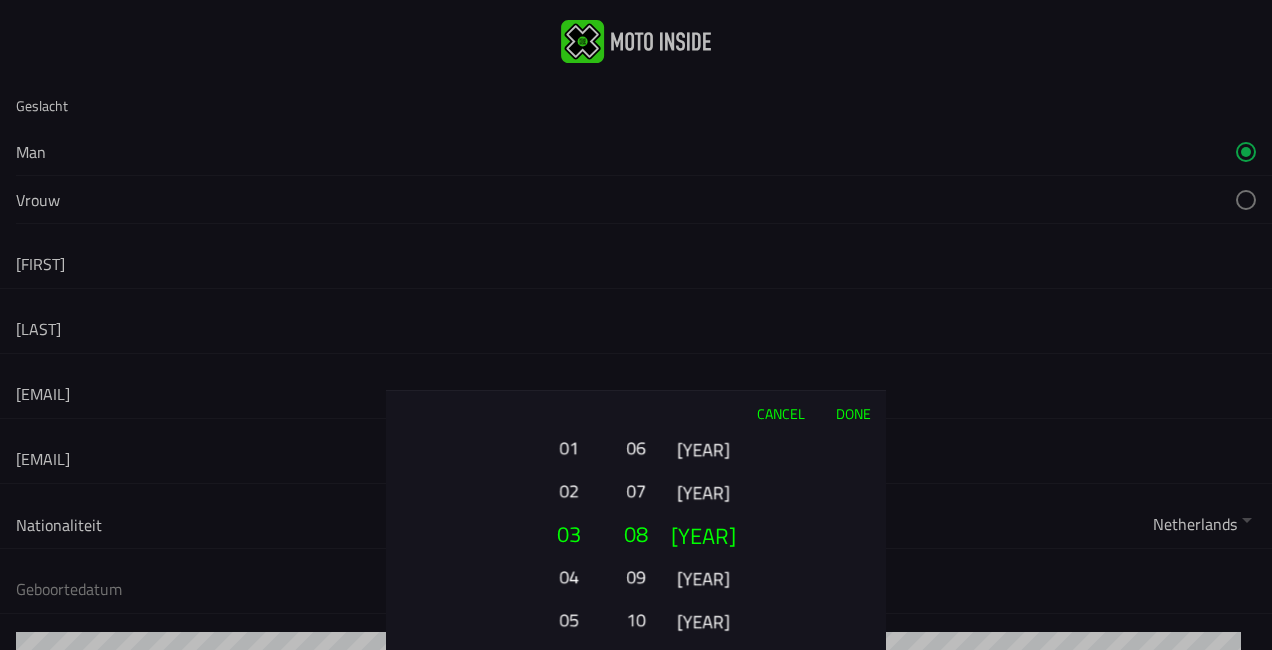 drag, startPoint x: 704, startPoint y: 639, endPoint x: 694, endPoint y: 466, distance: 173.28877 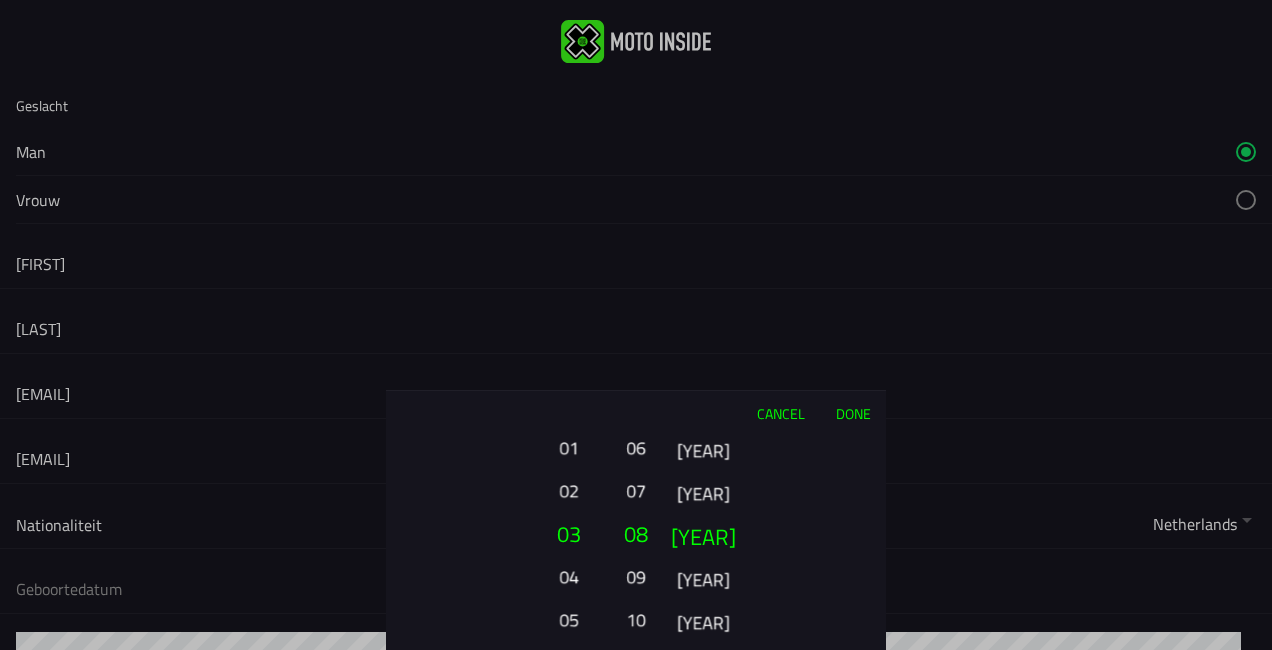 drag, startPoint x: 717, startPoint y: 633, endPoint x: 707, endPoint y: 496, distance: 137.36447 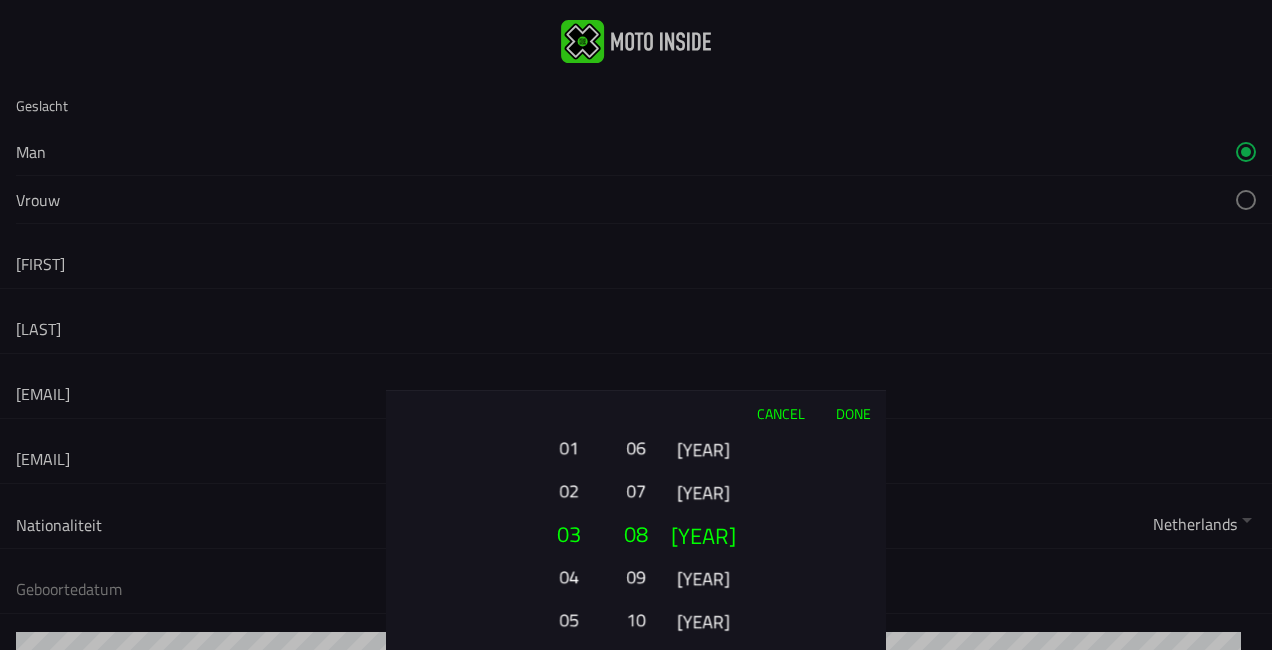 drag, startPoint x: 710, startPoint y: 615, endPoint x: 709, endPoint y: 514, distance: 101.00495 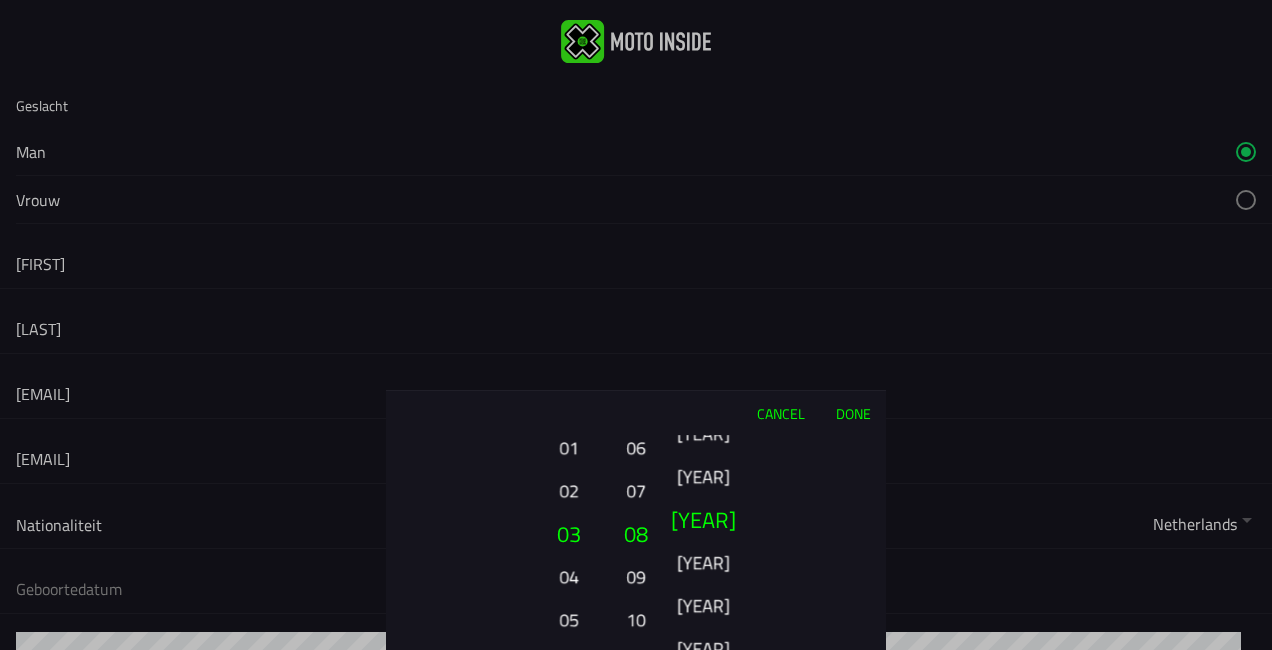 drag, startPoint x: 715, startPoint y: 602, endPoint x: 709, endPoint y: 502, distance: 100.17984 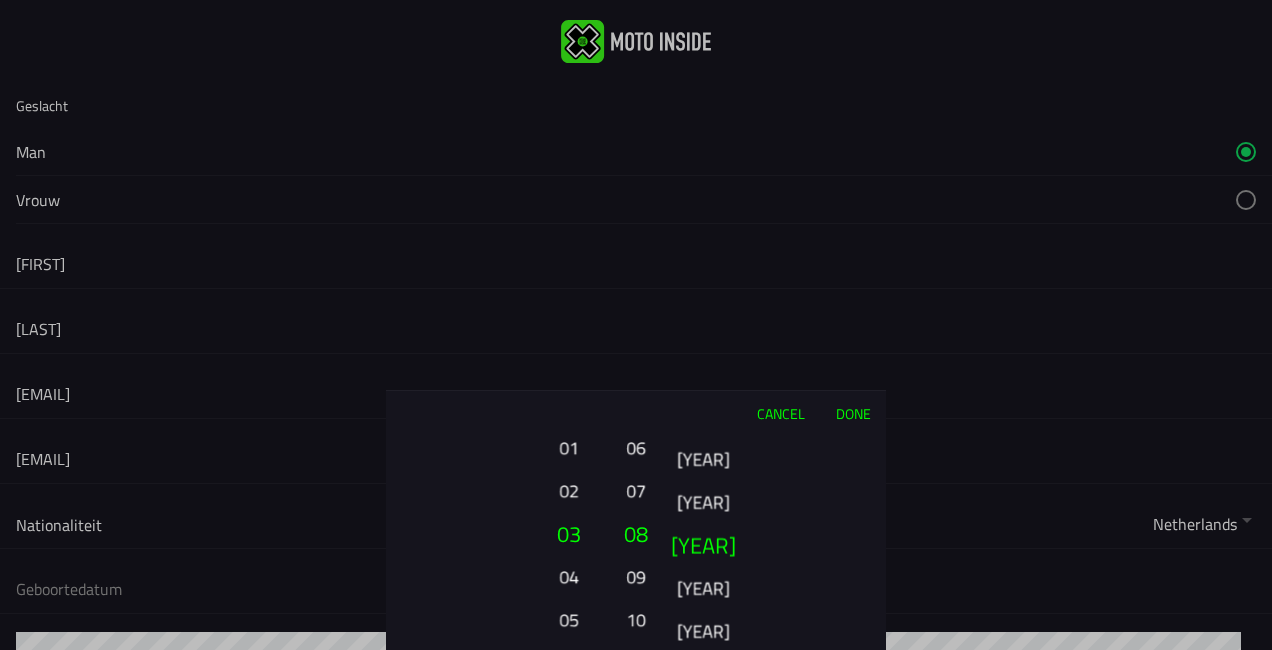 click on "[YEAR]" at bounding box center (702, 501) 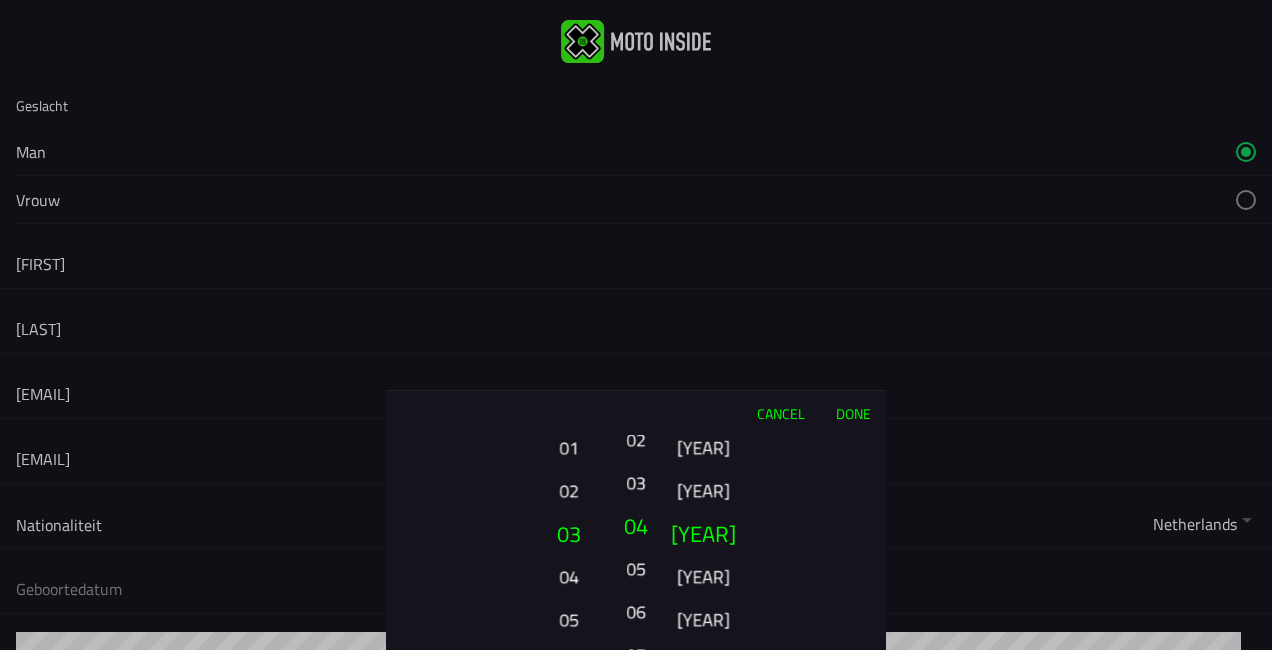 drag, startPoint x: 634, startPoint y: 496, endPoint x: 629, endPoint y: 657, distance: 161.07762 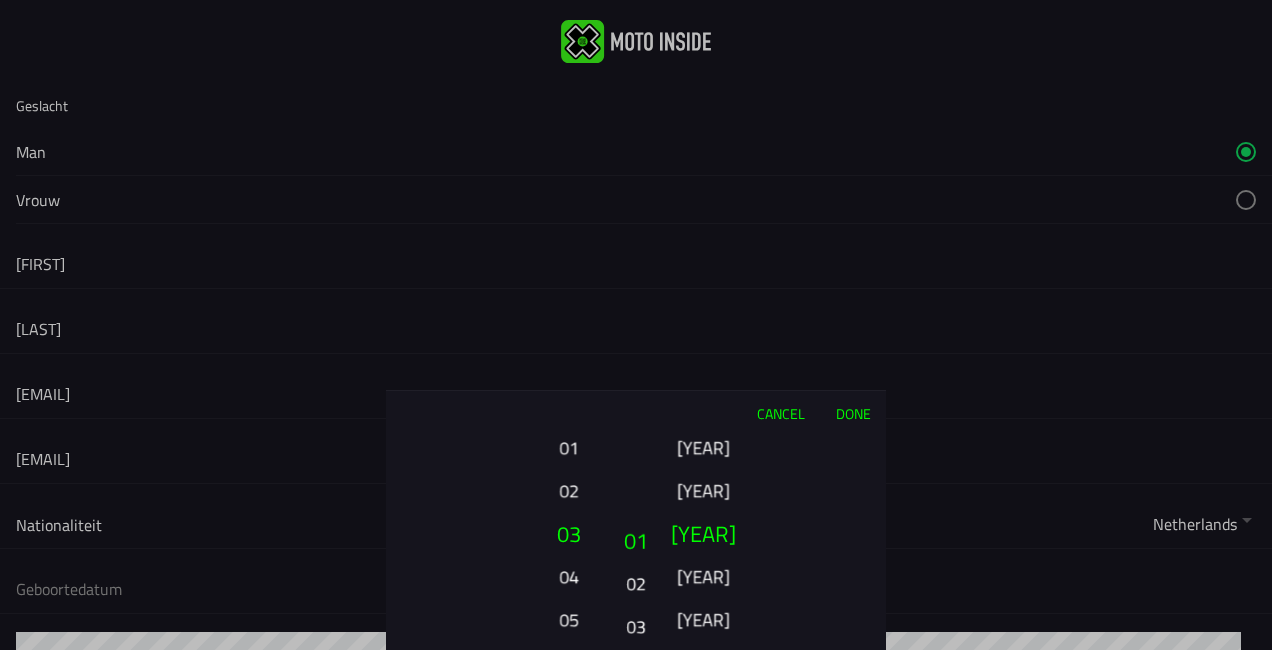 drag, startPoint x: 643, startPoint y: 441, endPoint x: 641, endPoint y: 620, distance: 179.01117 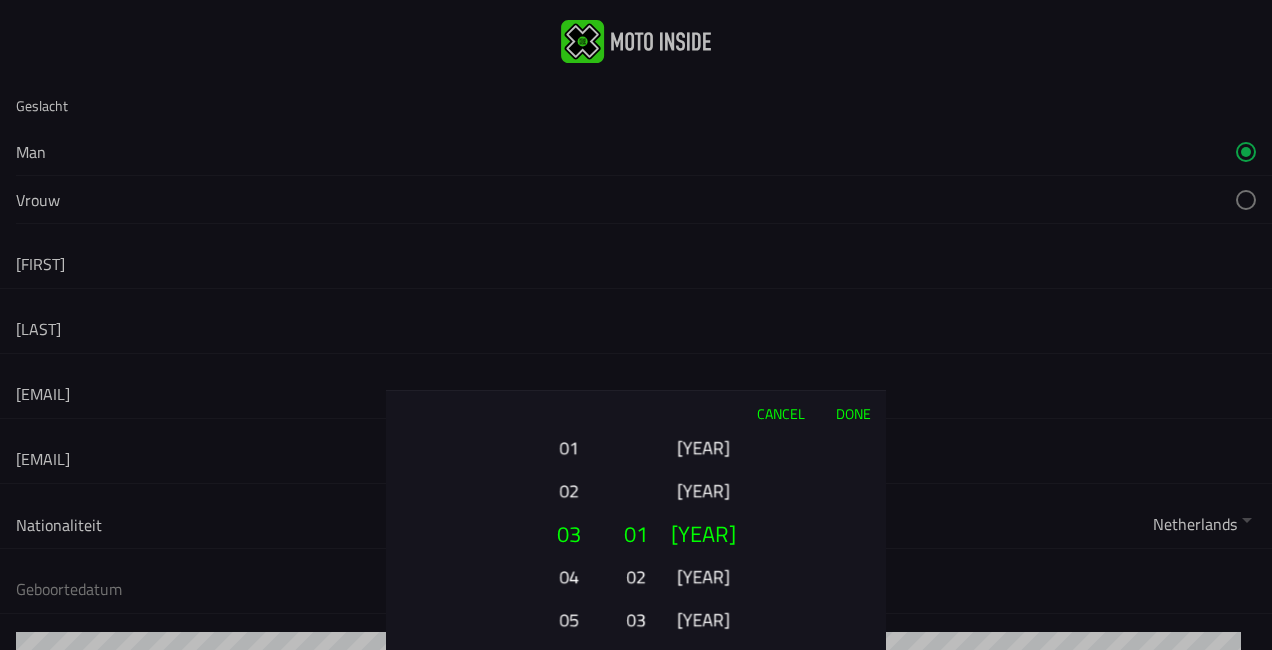 click on "Done" at bounding box center (853, 413) 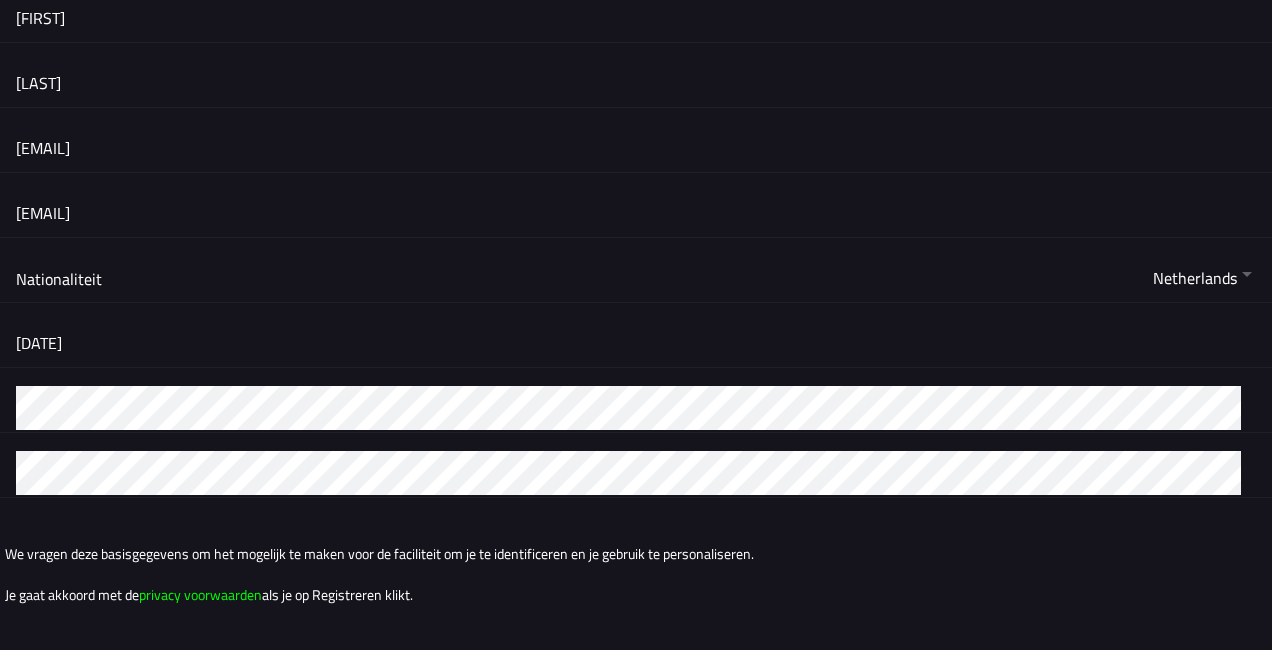 scroll, scrollTop: 280, scrollLeft: 0, axis: vertical 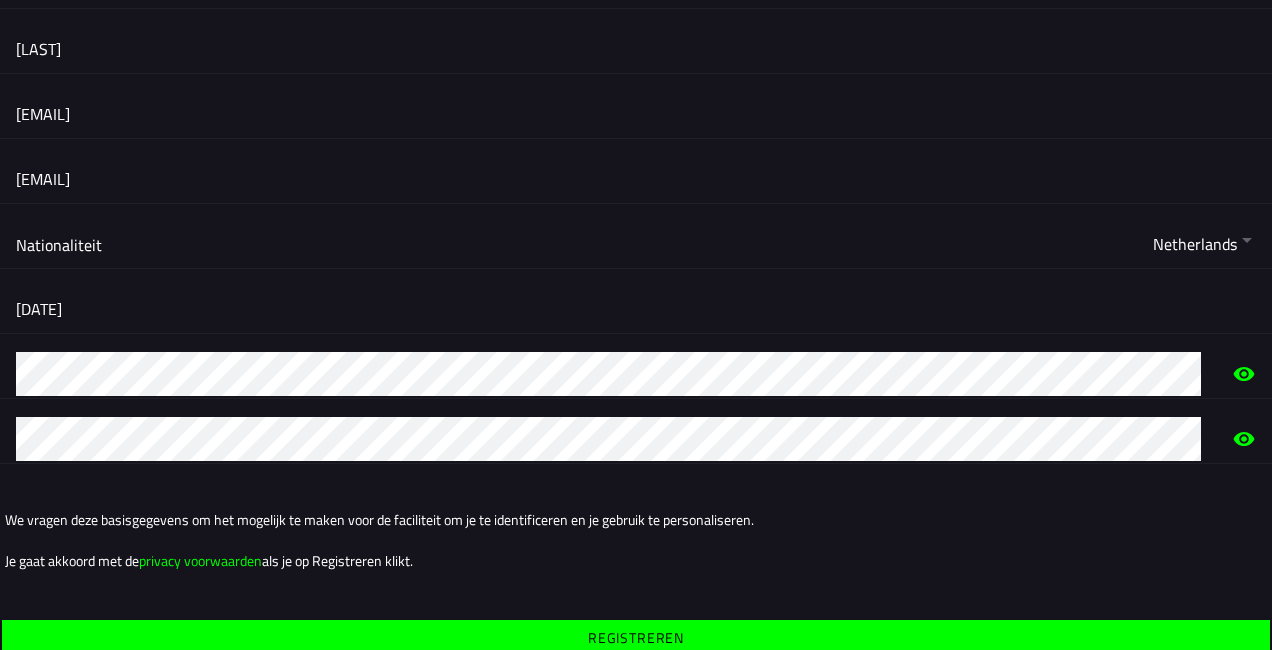 click 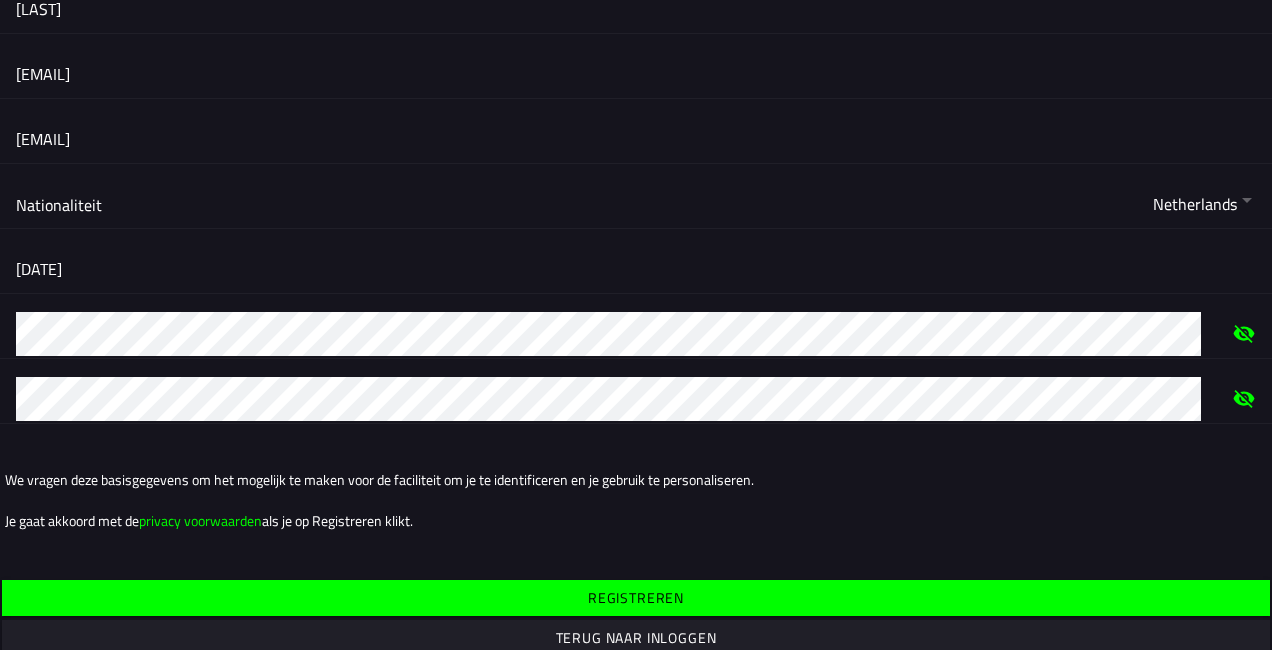scroll, scrollTop: 350, scrollLeft: 0, axis: vertical 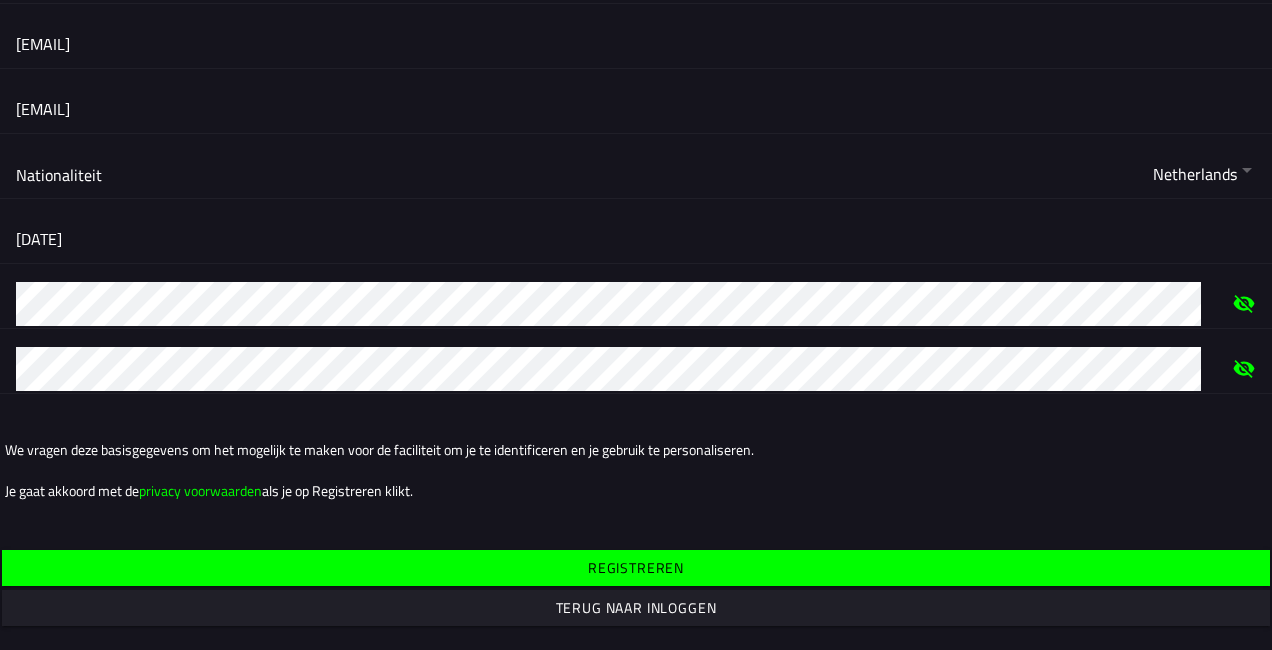 click on "Registreren" 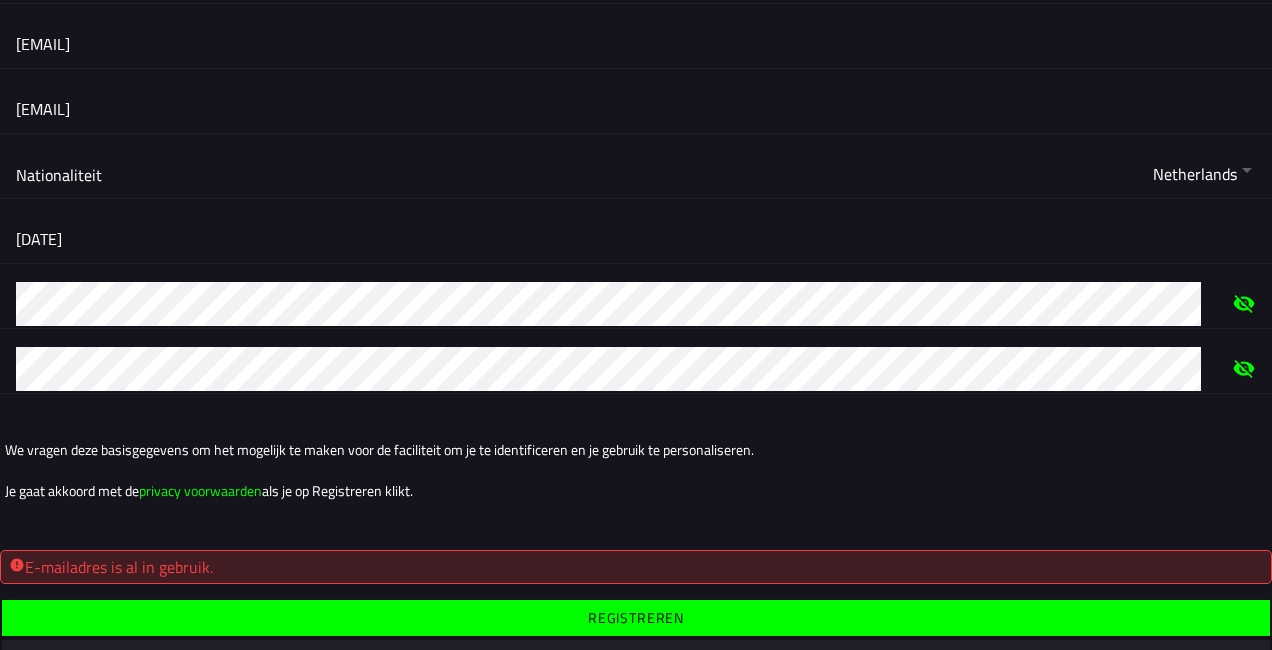 click on "Registreren" 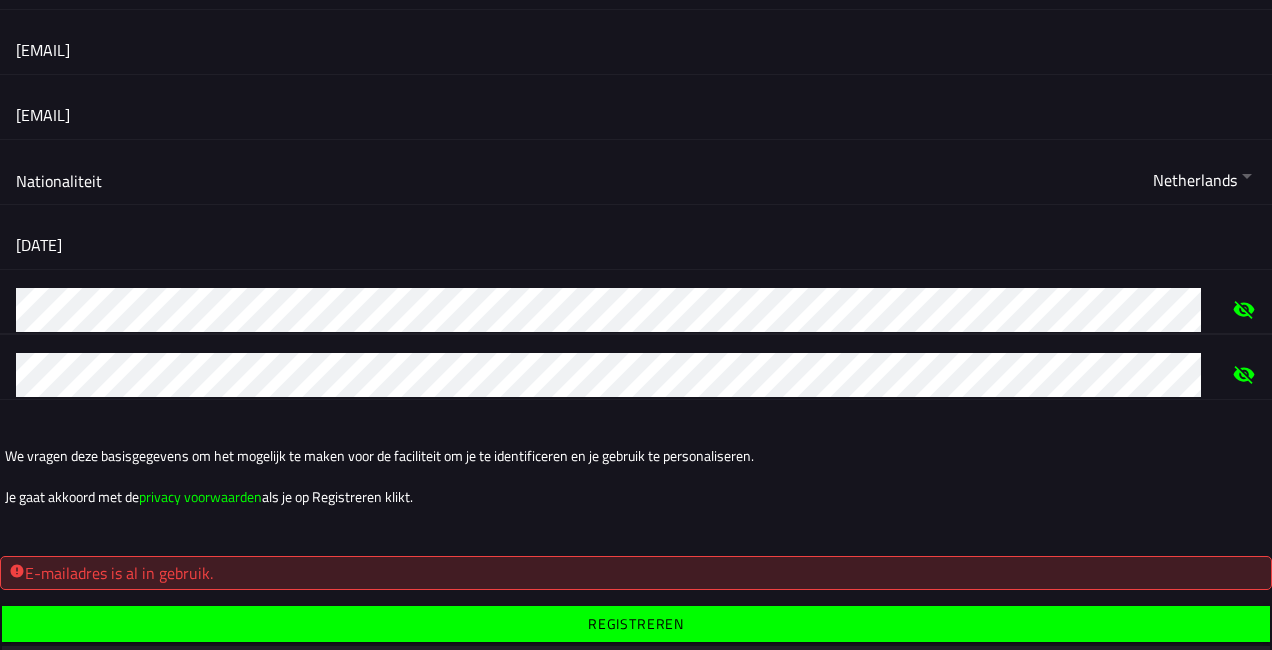 scroll, scrollTop: 400, scrollLeft: 0, axis: vertical 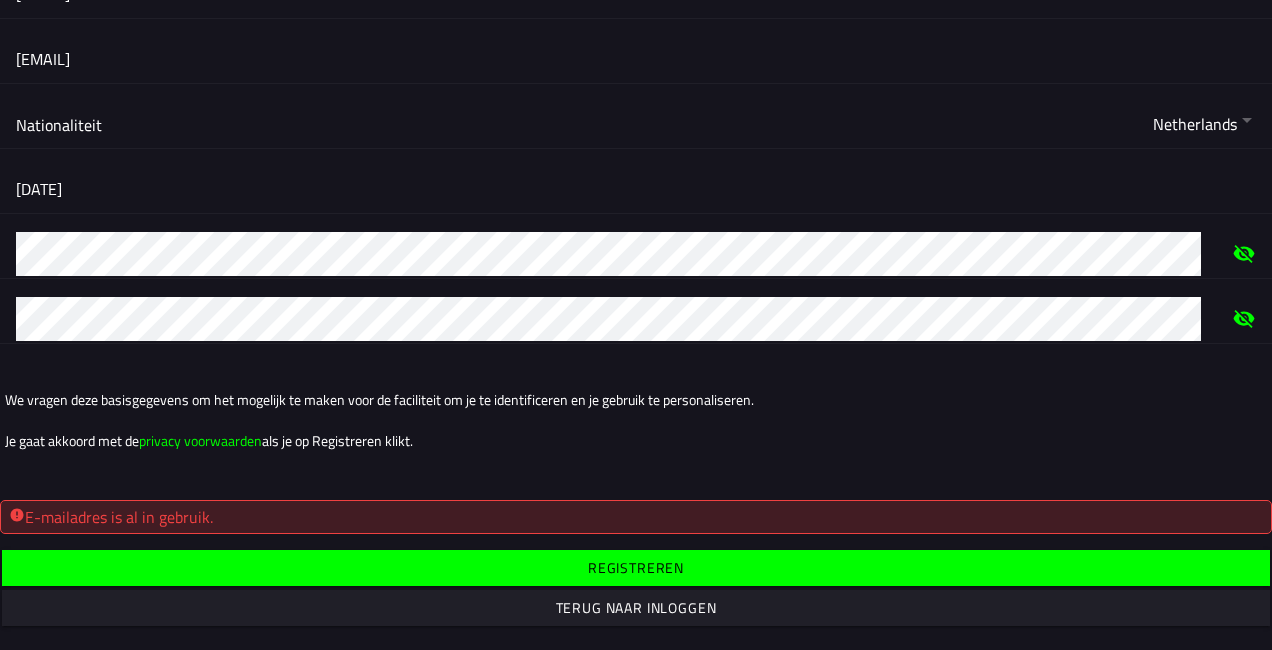 click on "Terug naar inloggen" at bounding box center (0, 0) 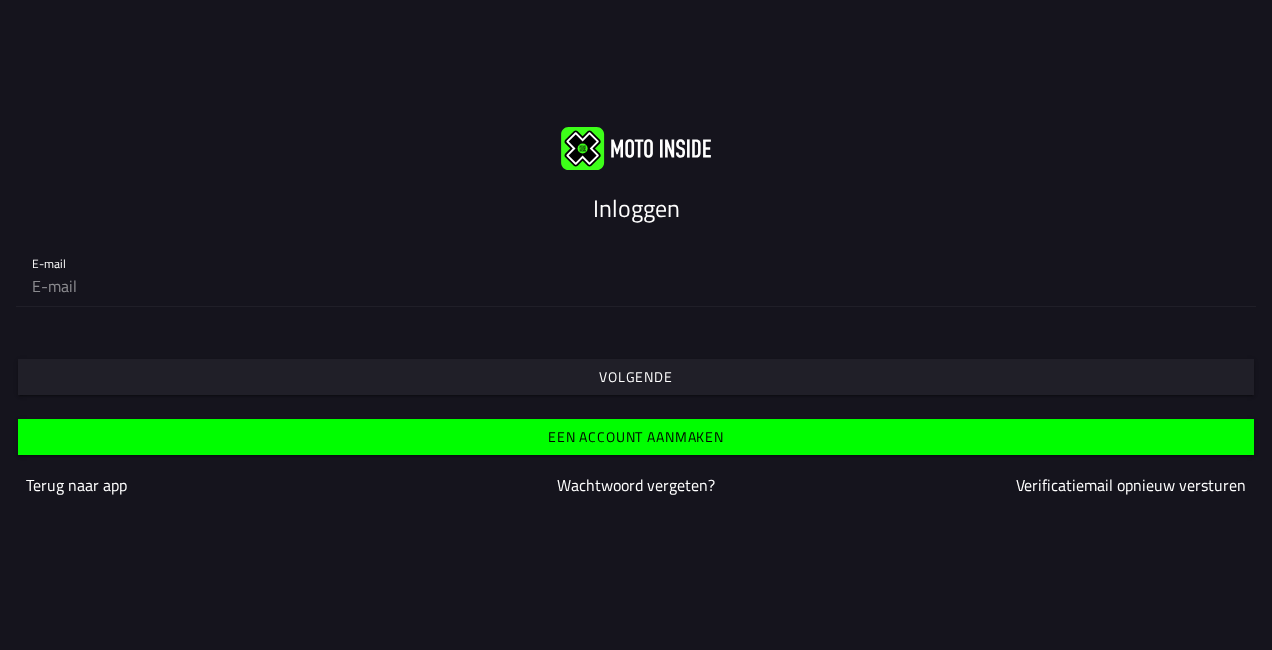click on "Volgende" at bounding box center (635, 377) 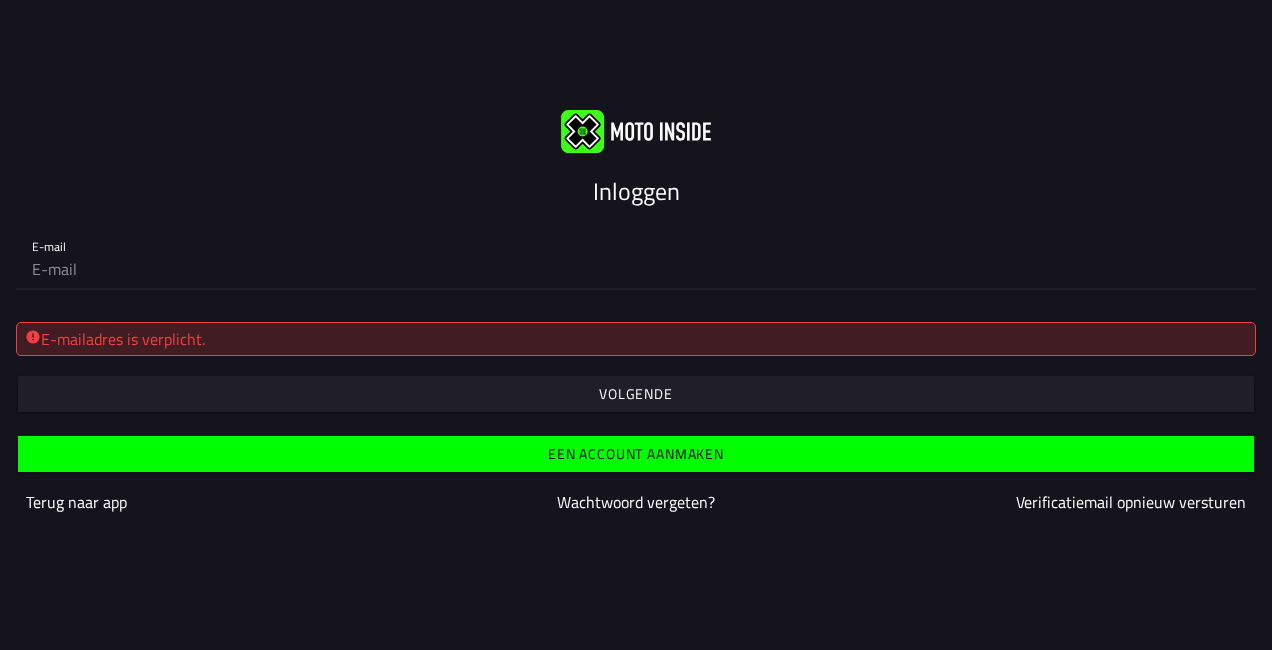 click 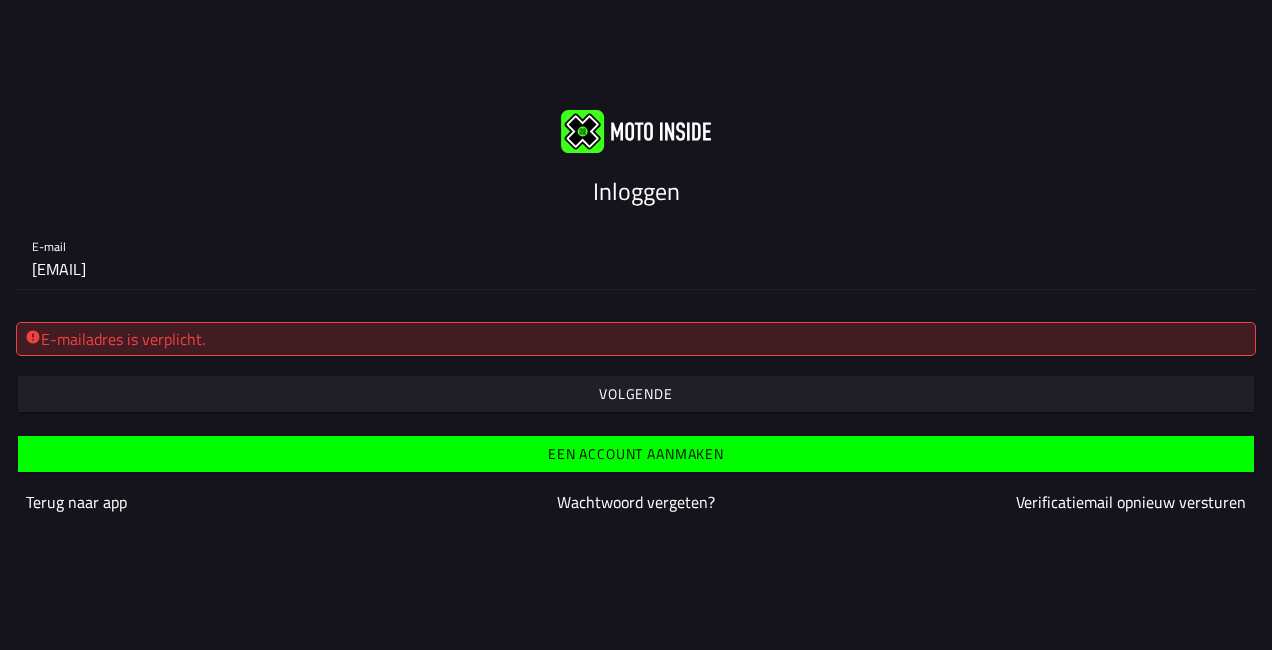 click on "Volgende" at bounding box center [0, 0] 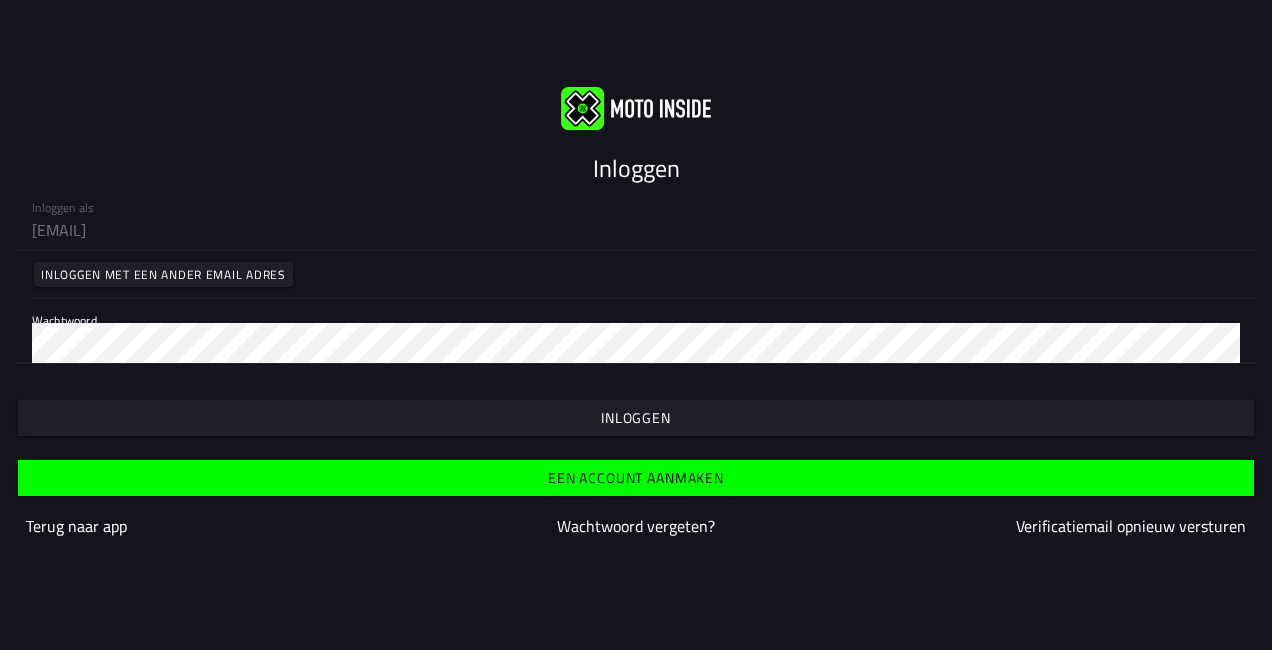 click on "Inloggen" at bounding box center [0, 0] 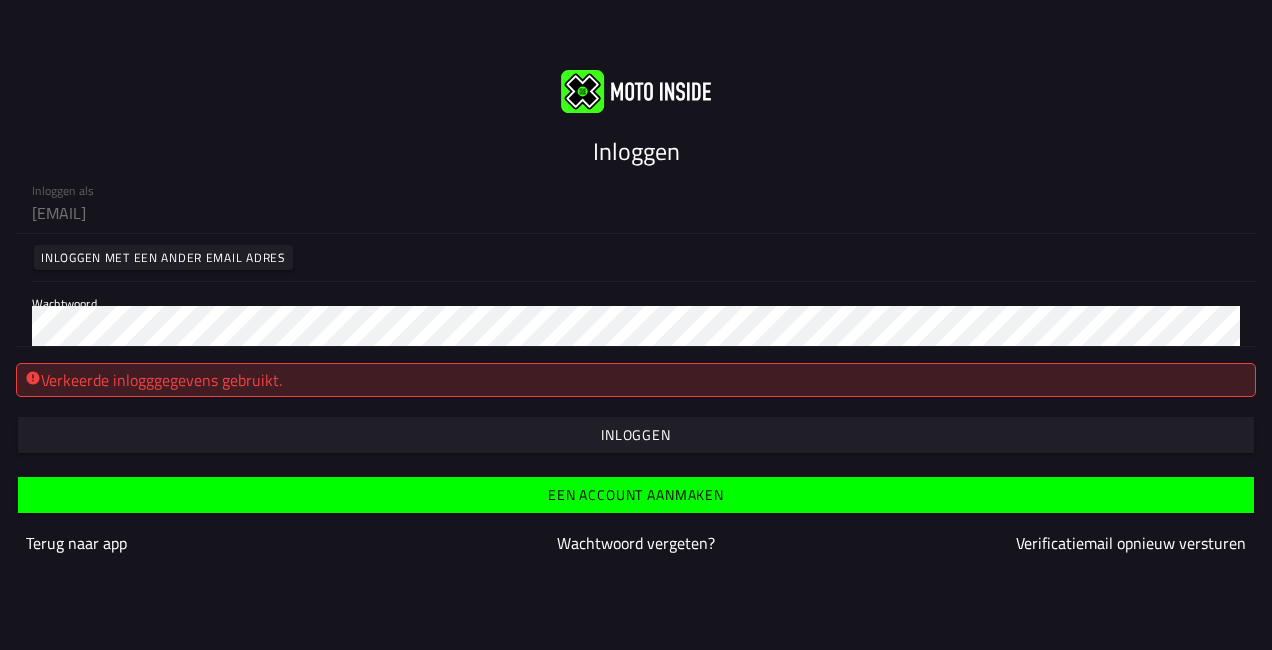 click on "Inloggen" at bounding box center [0, 0] 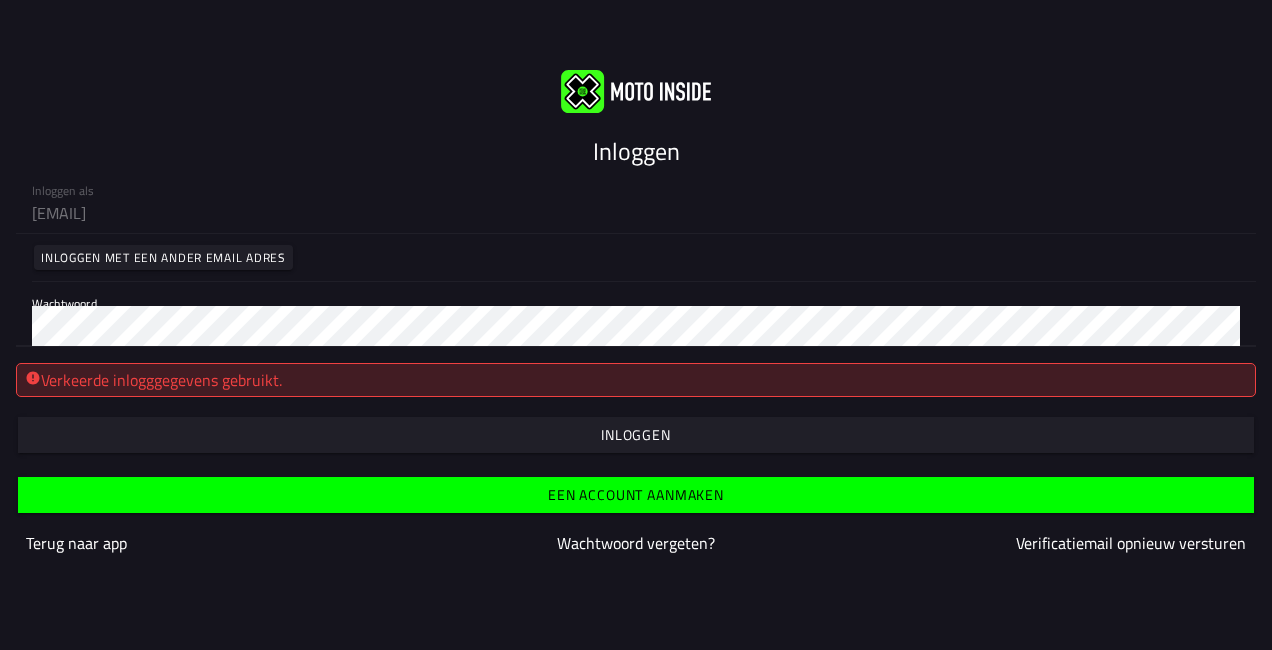 click on "Inloggen" at bounding box center [0, 0] 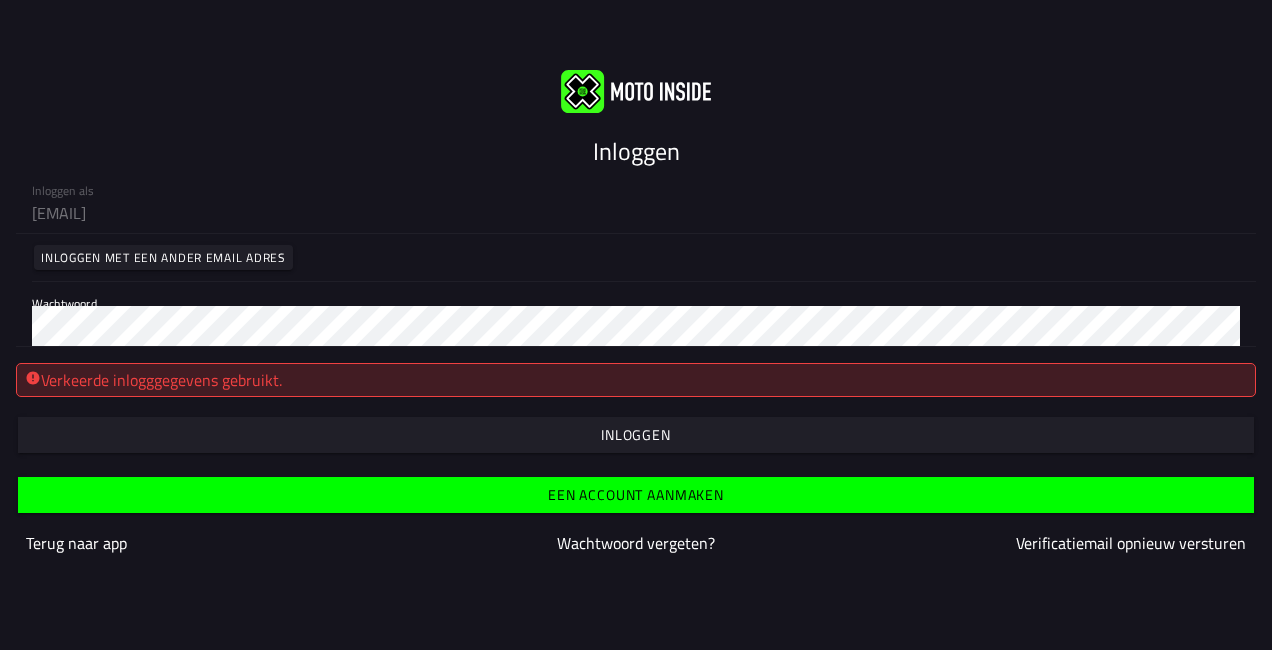 click on "Inloggen" at bounding box center [0, 0] 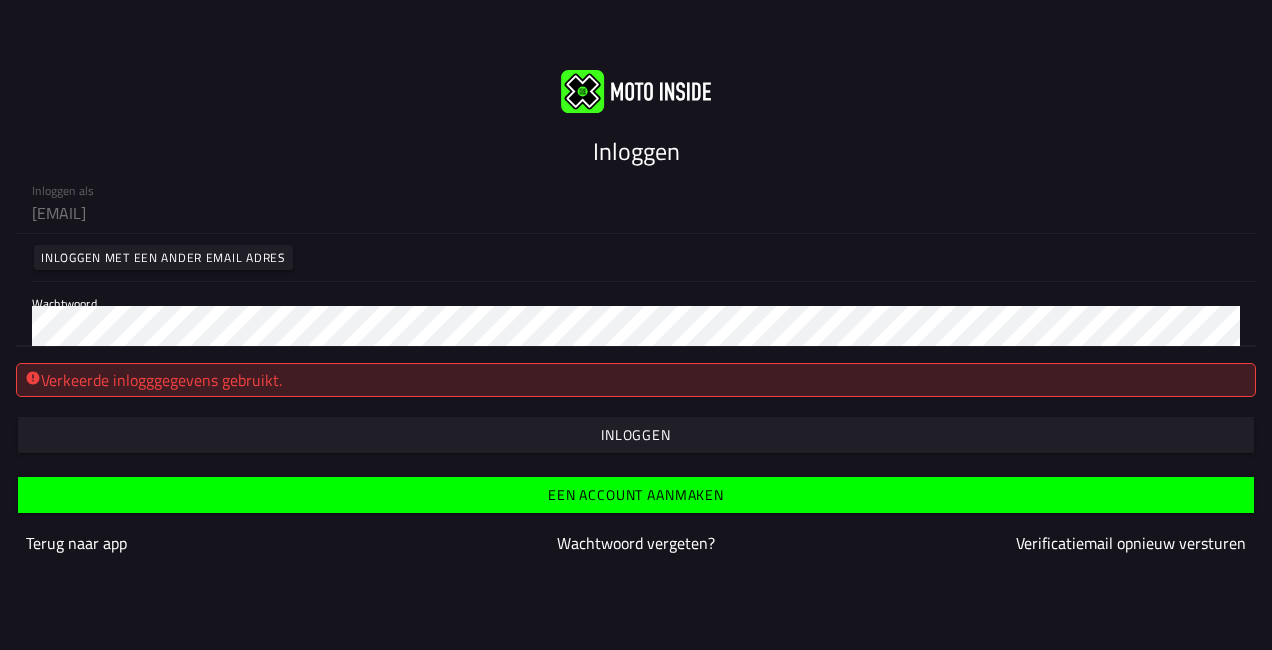 click on "Inloggen" at bounding box center (0, 0) 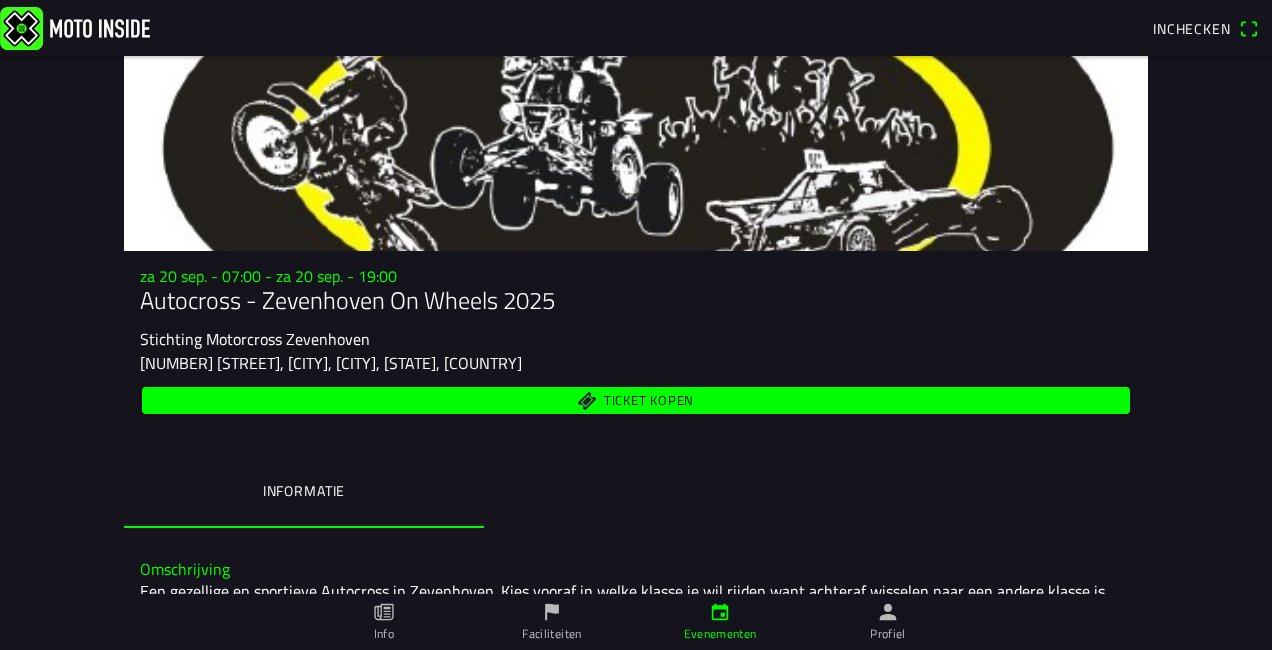 scroll, scrollTop: 0, scrollLeft: 0, axis: both 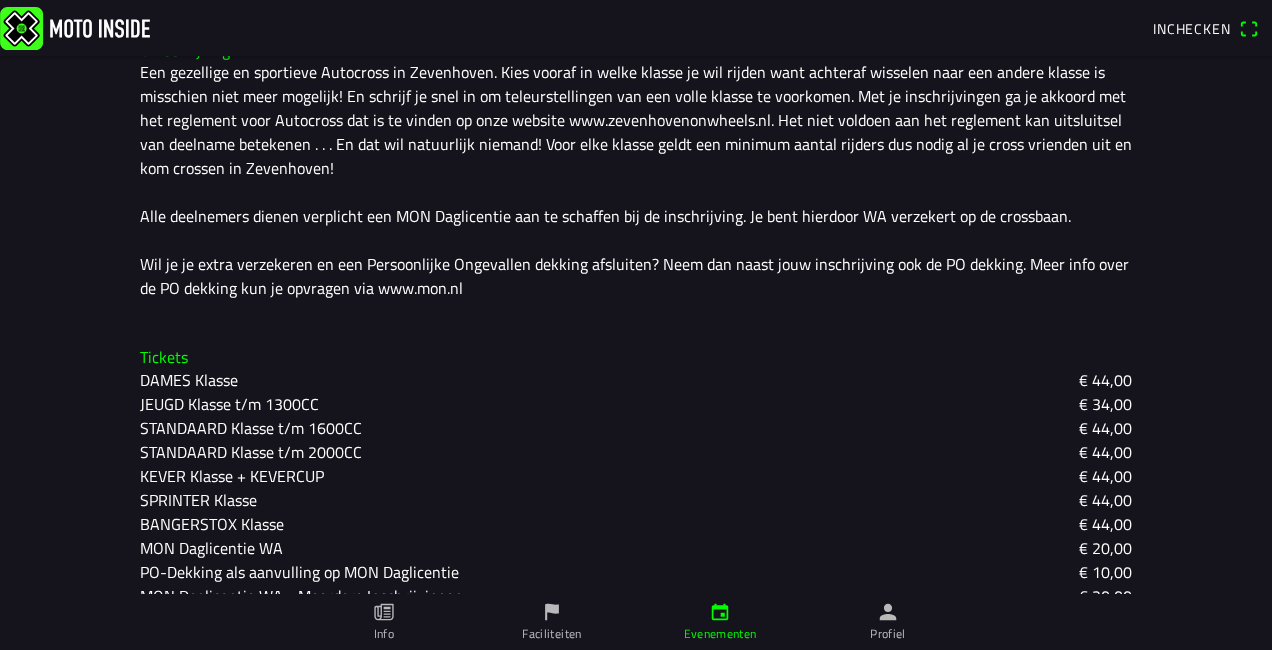 click on "KEVER Klasse + KEVERCUP" at bounding box center [0, 0] 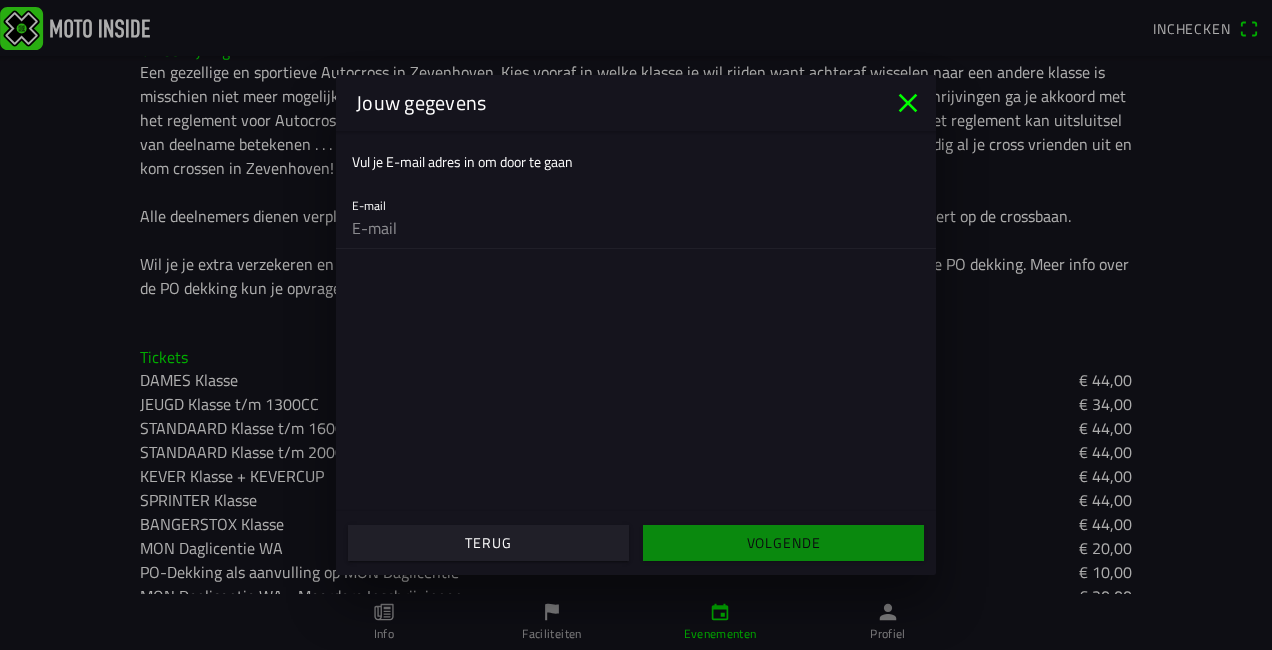 click 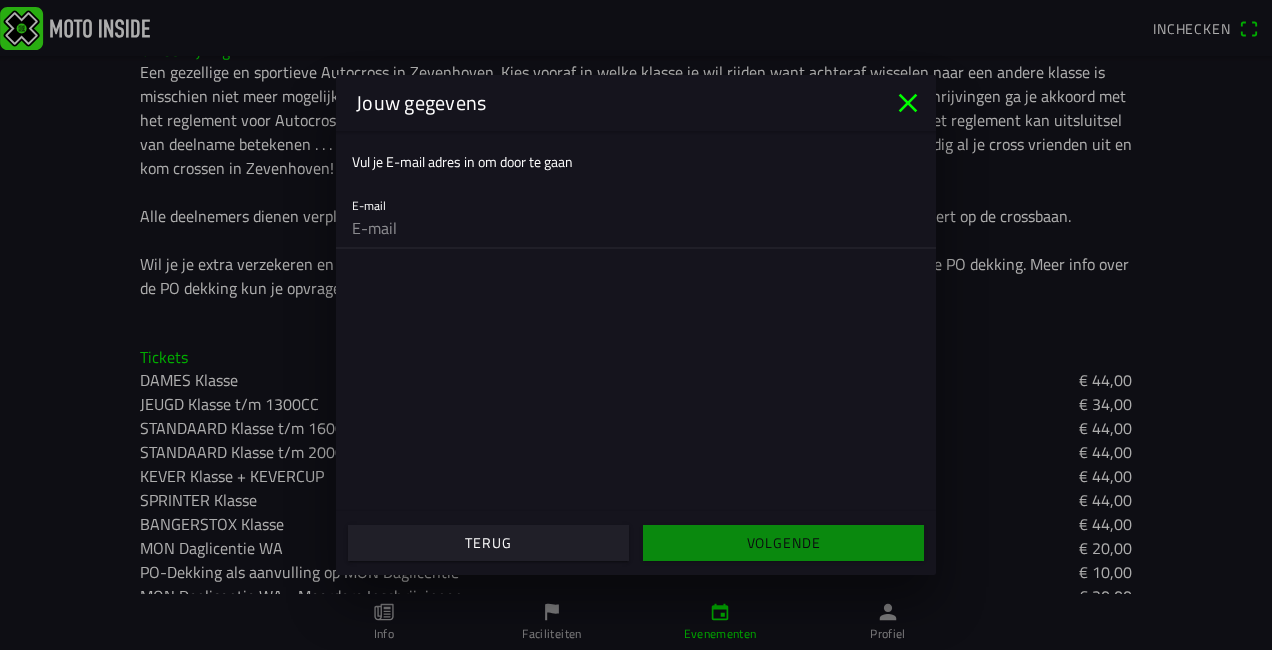 type on "[EMAIL]" 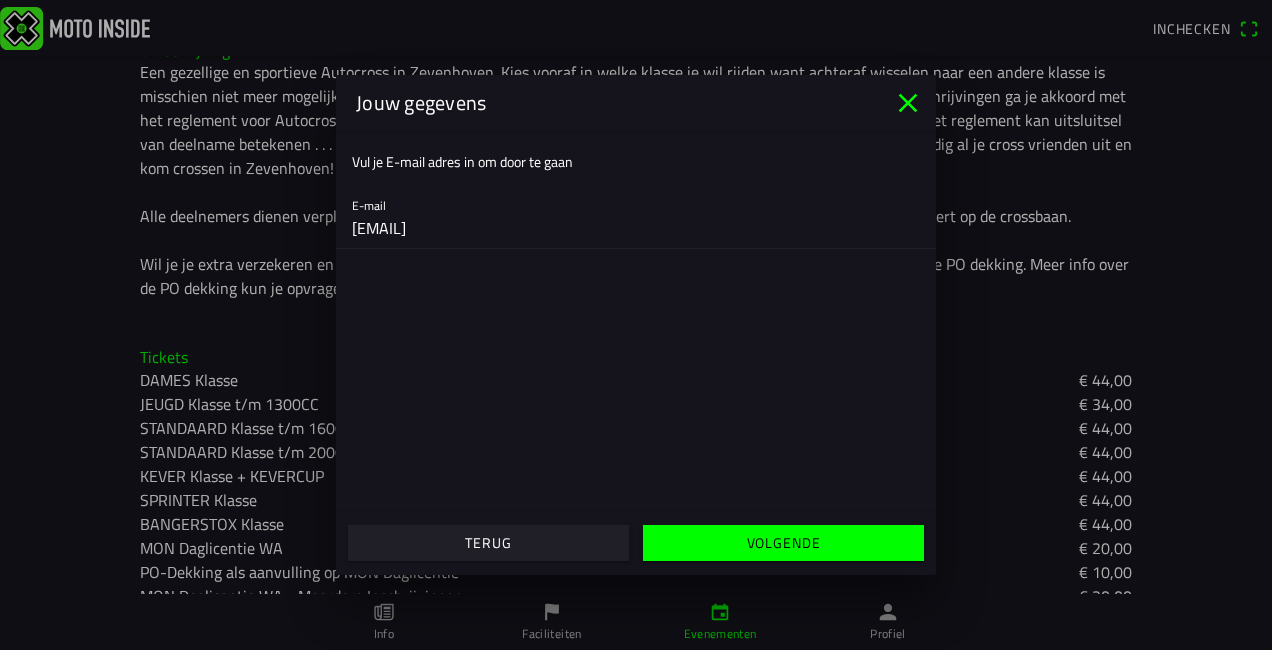 click on "Volgende" 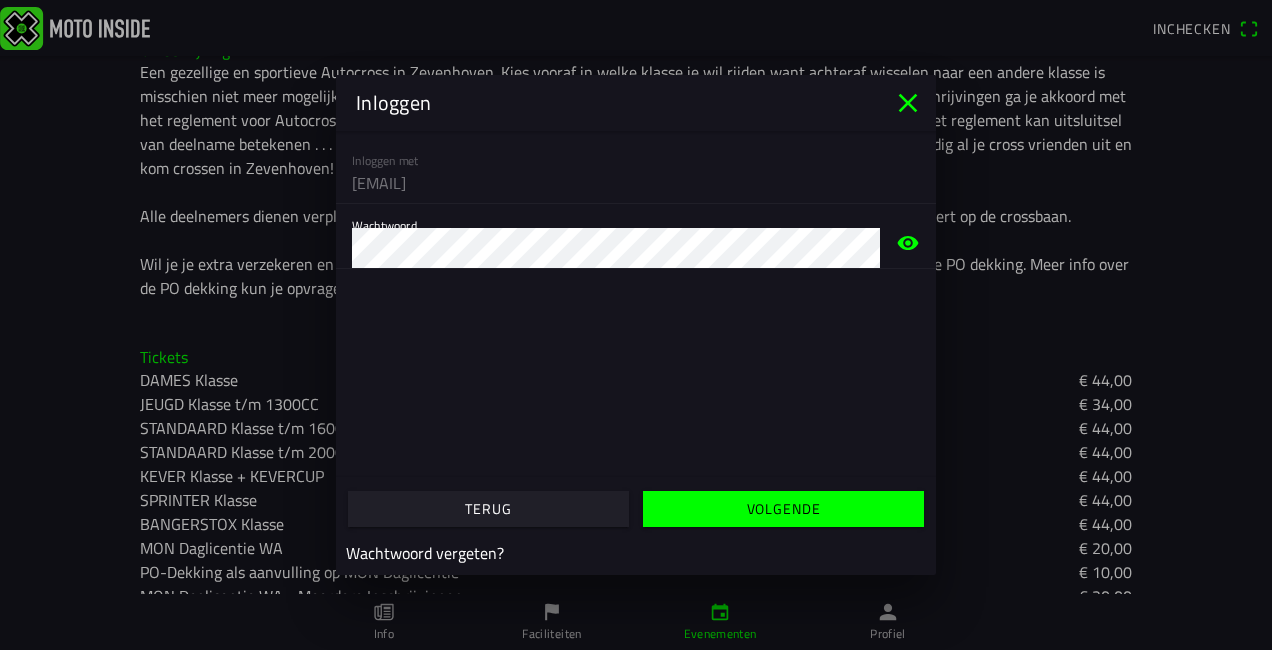 click on "Volgende" 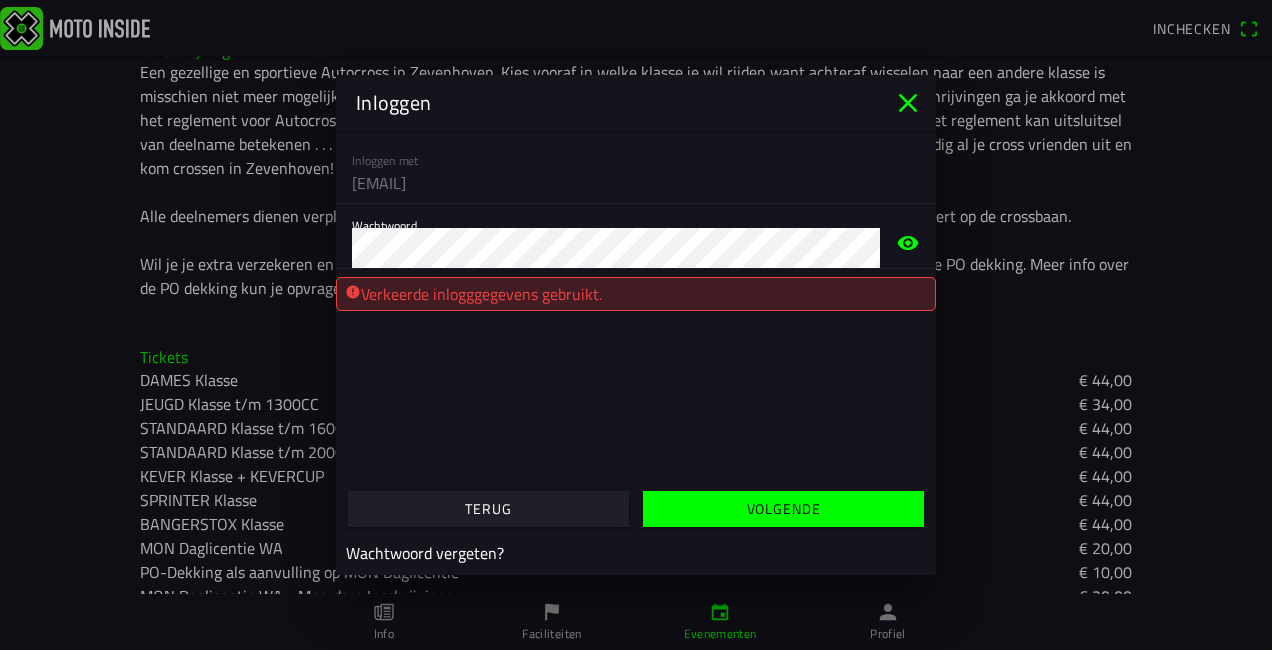 click 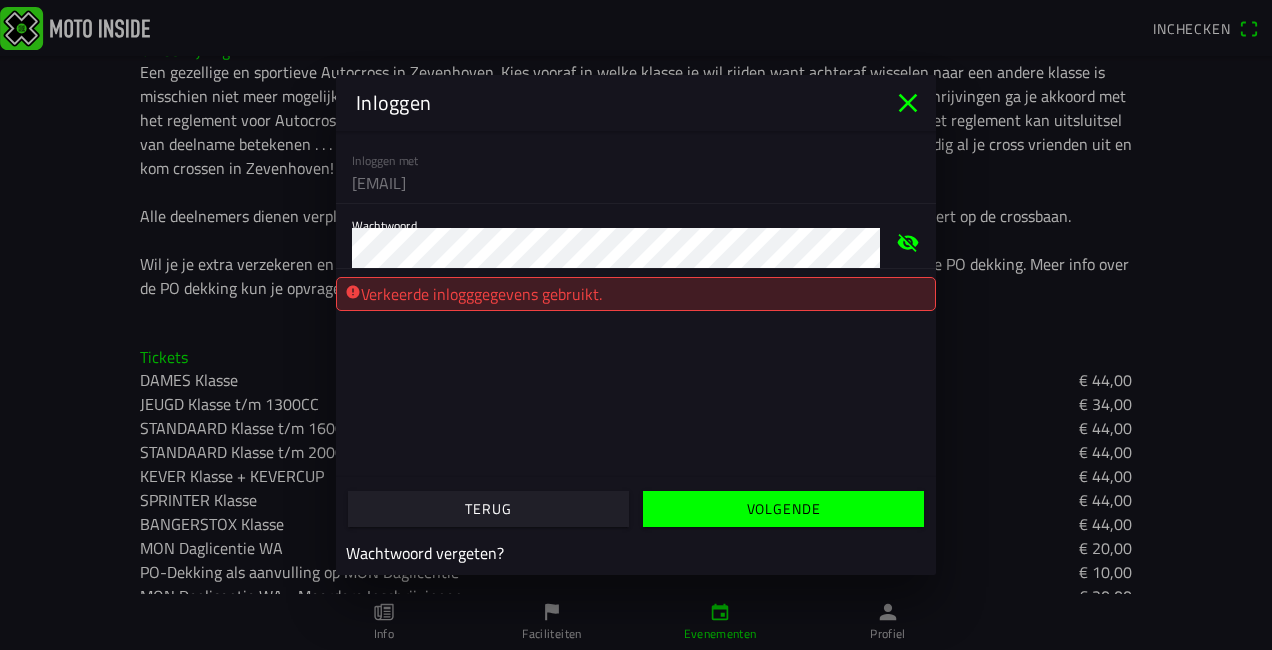 click on "Volgende" 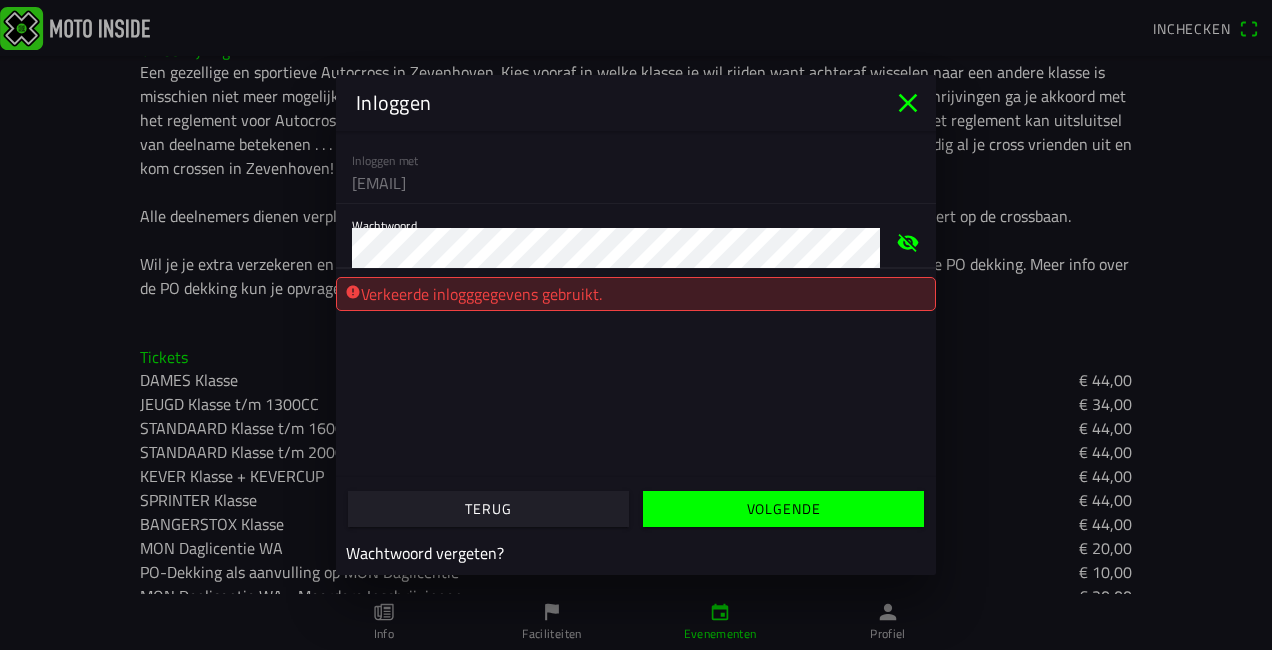 click on "Volgende" 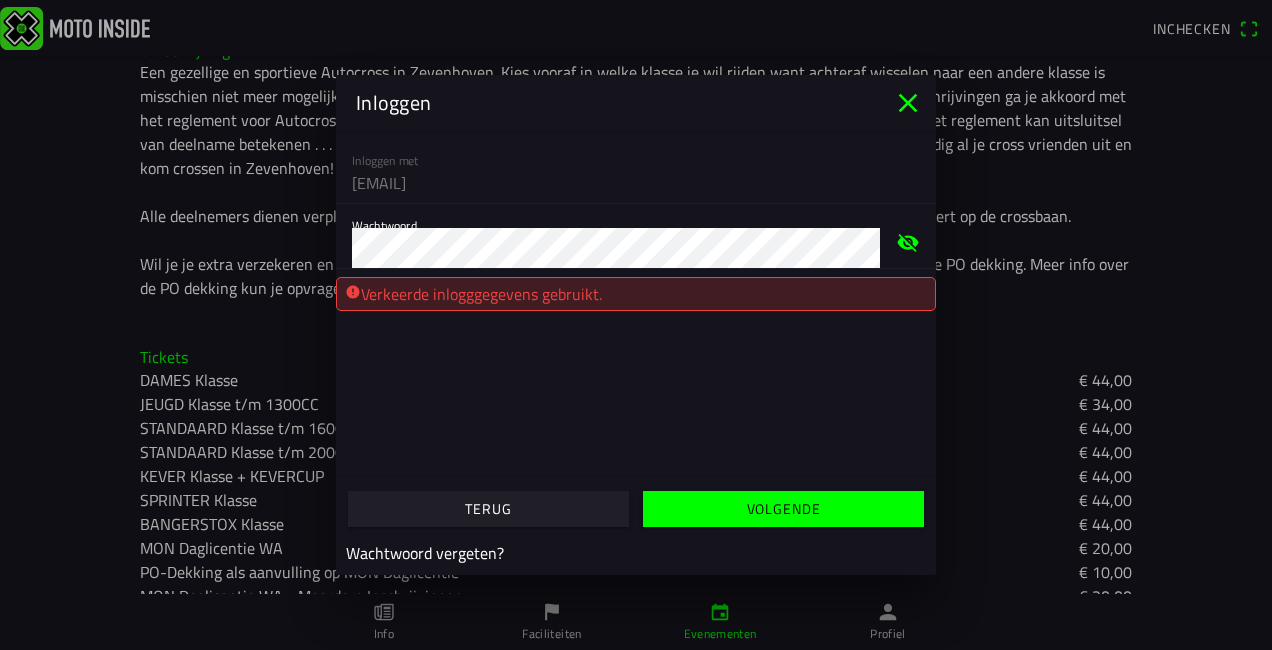 click 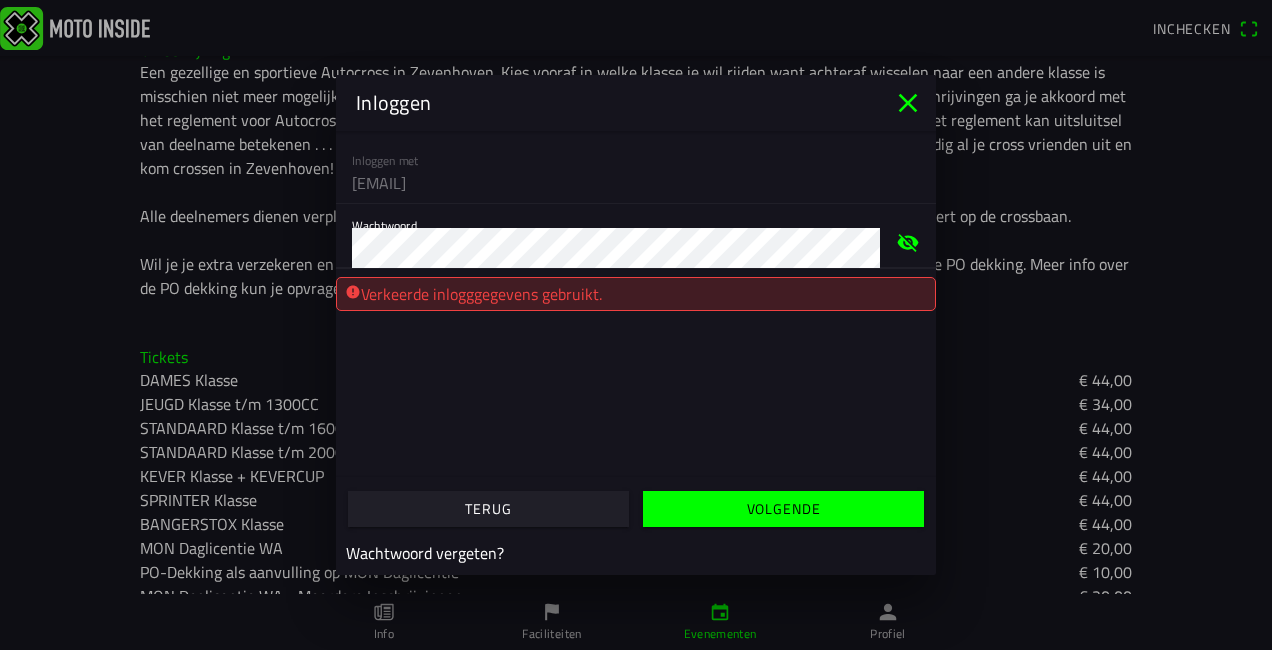 click on "Volgende" 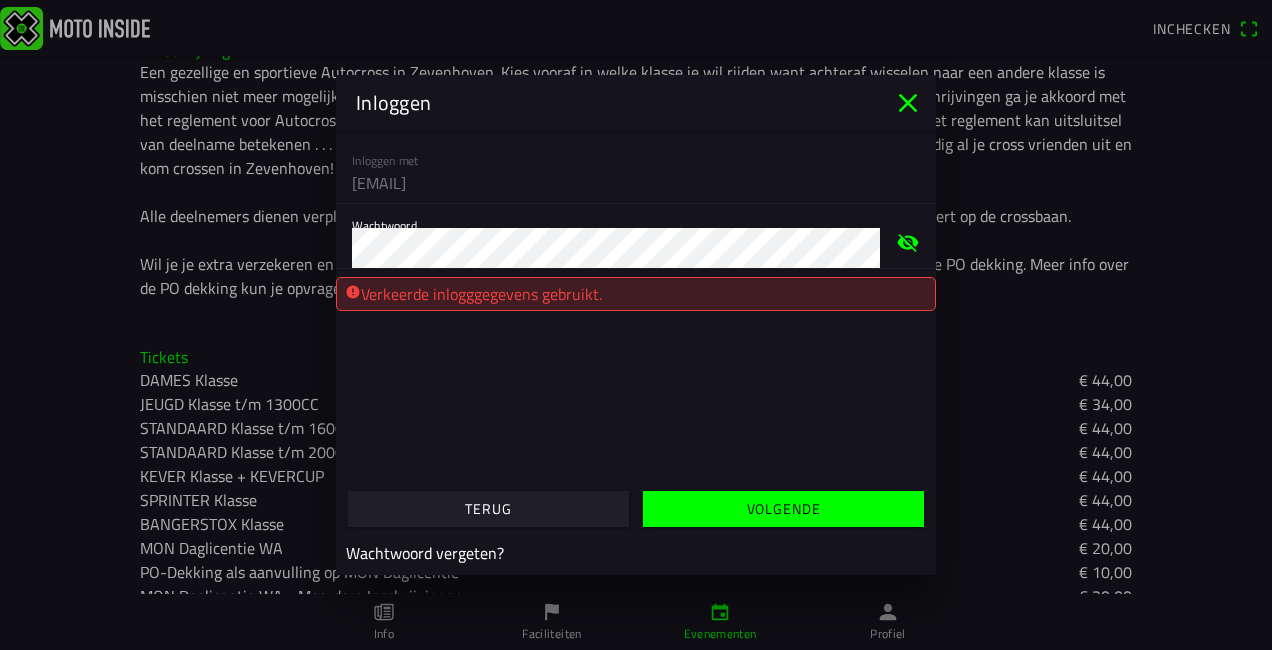 click on "Volgende" 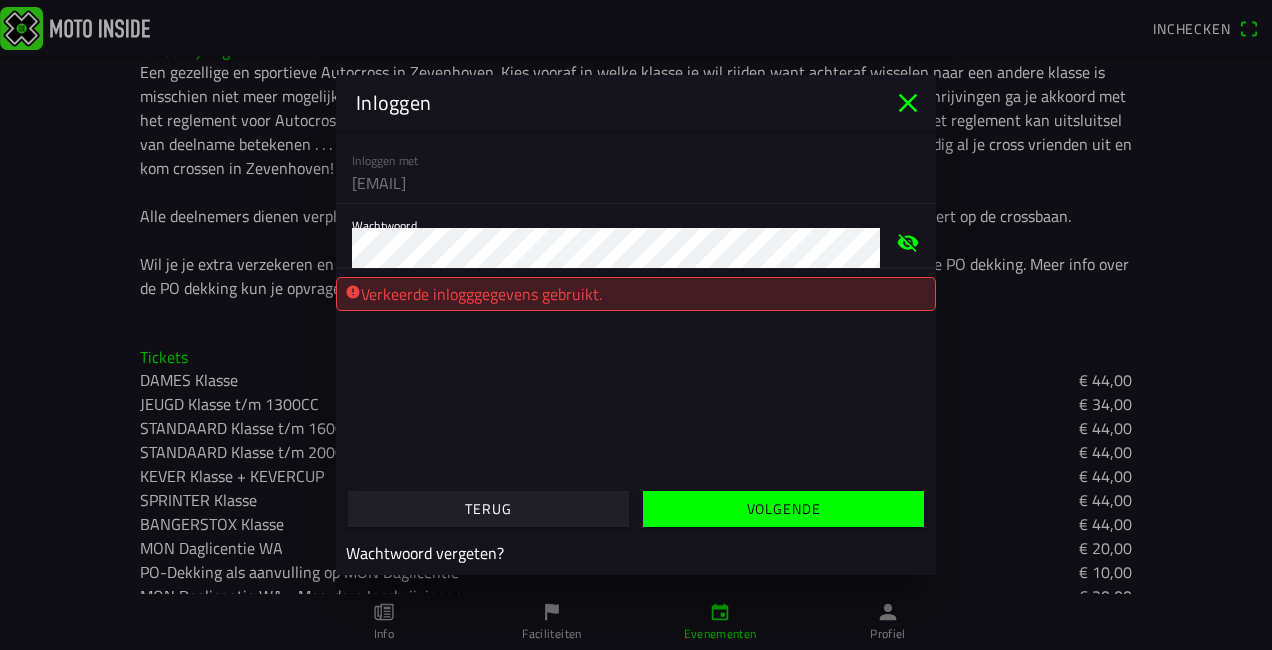 click 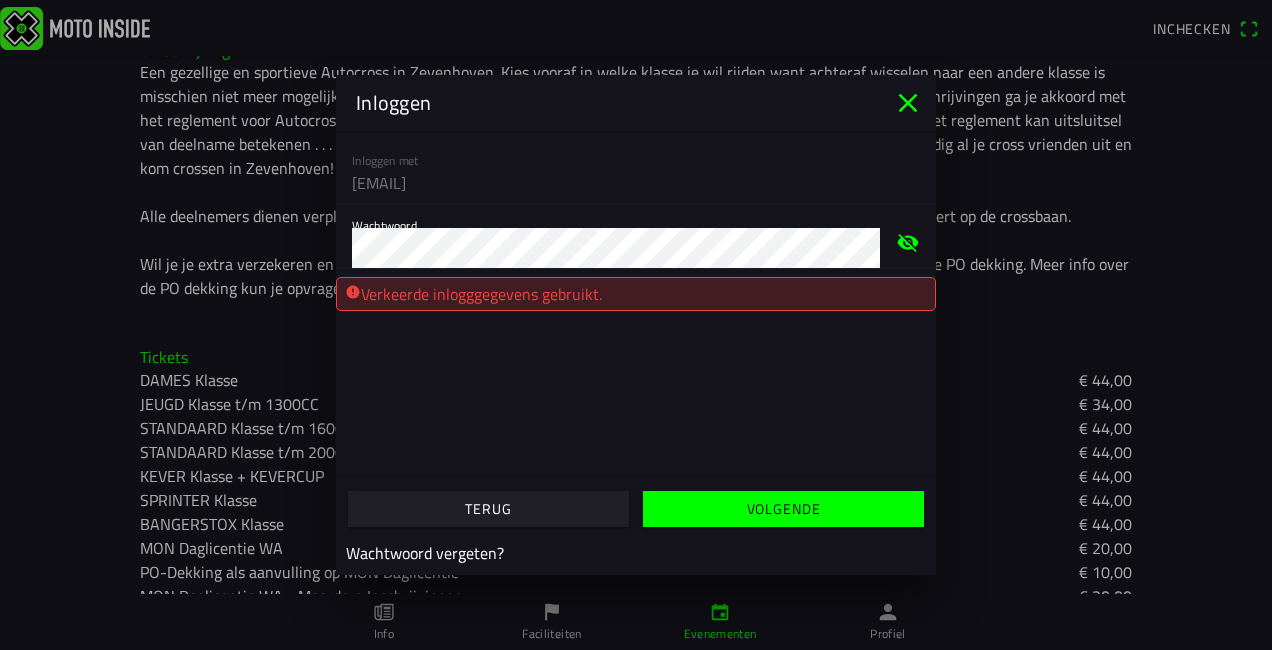 click 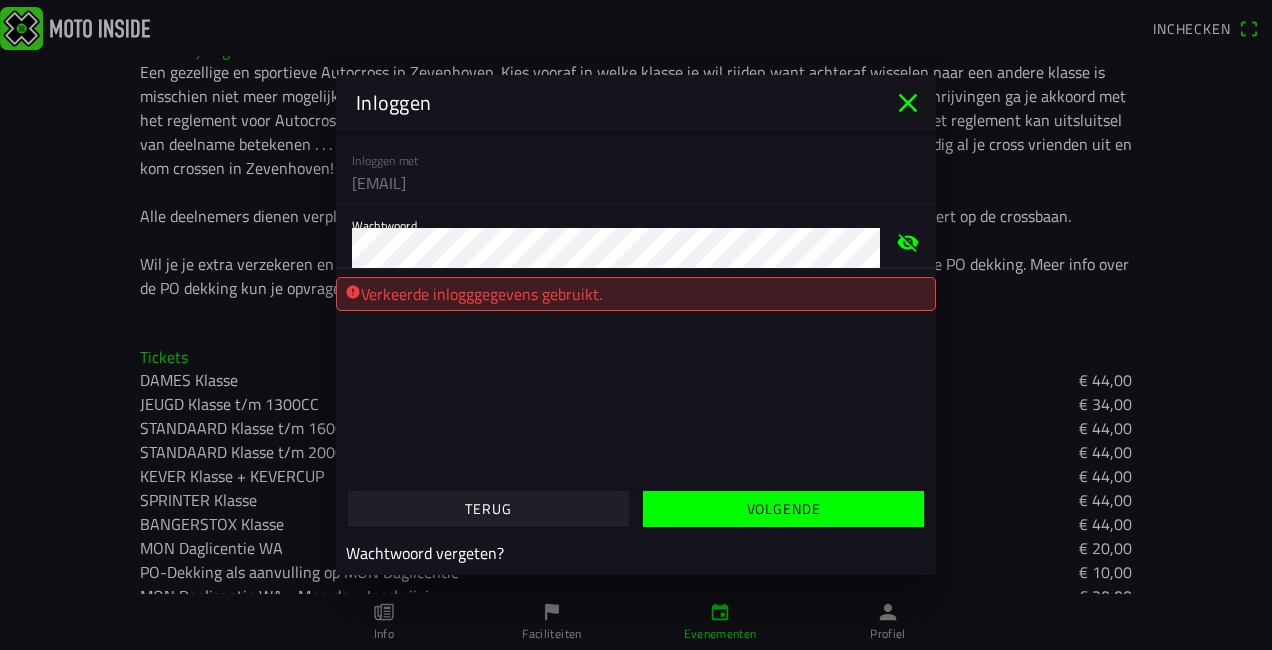 click on "Volgende" 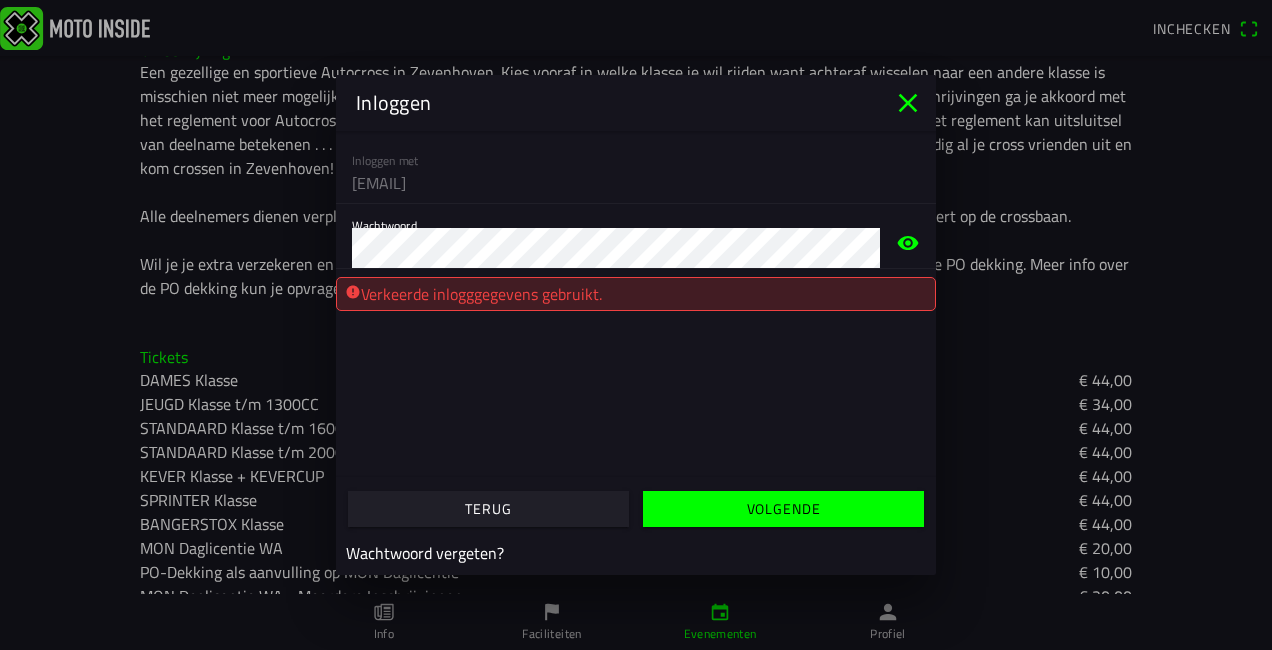 click 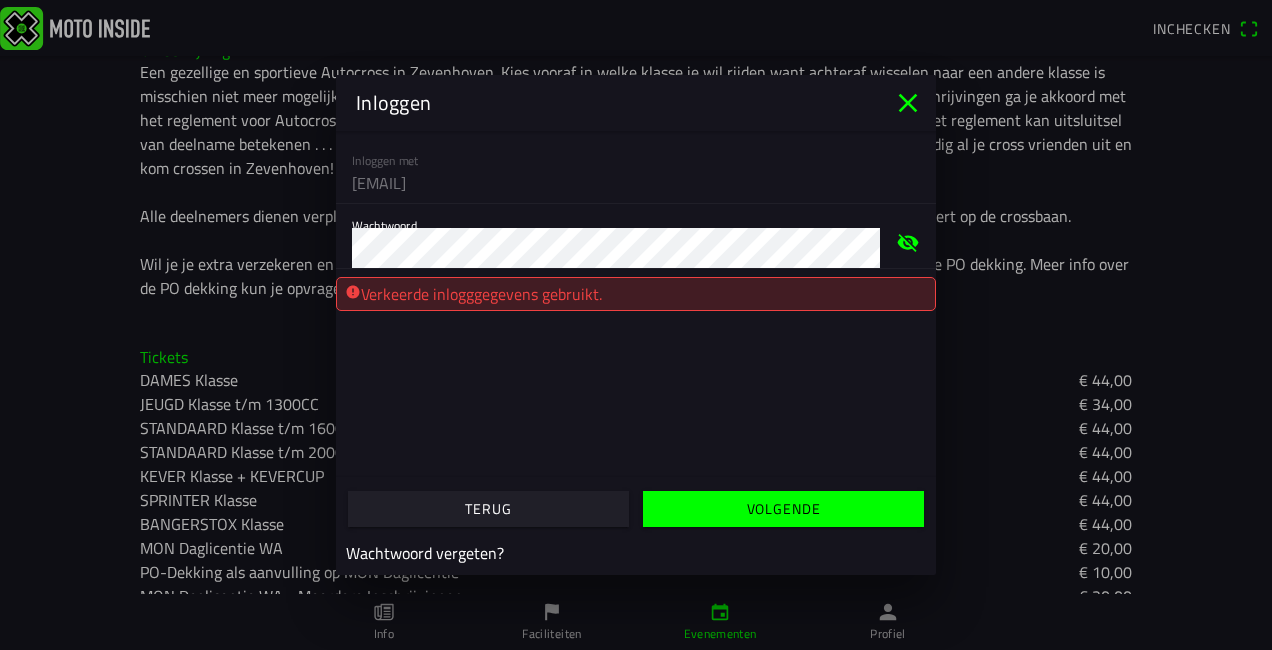 click 